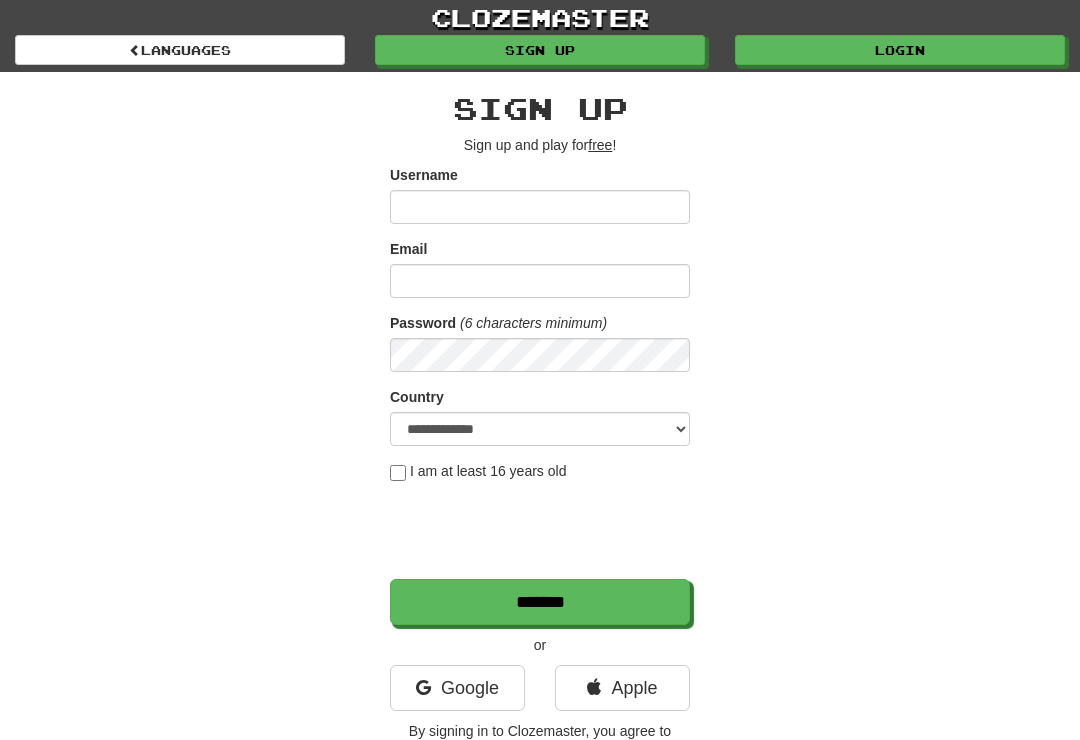 scroll, scrollTop: 0, scrollLeft: 0, axis: both 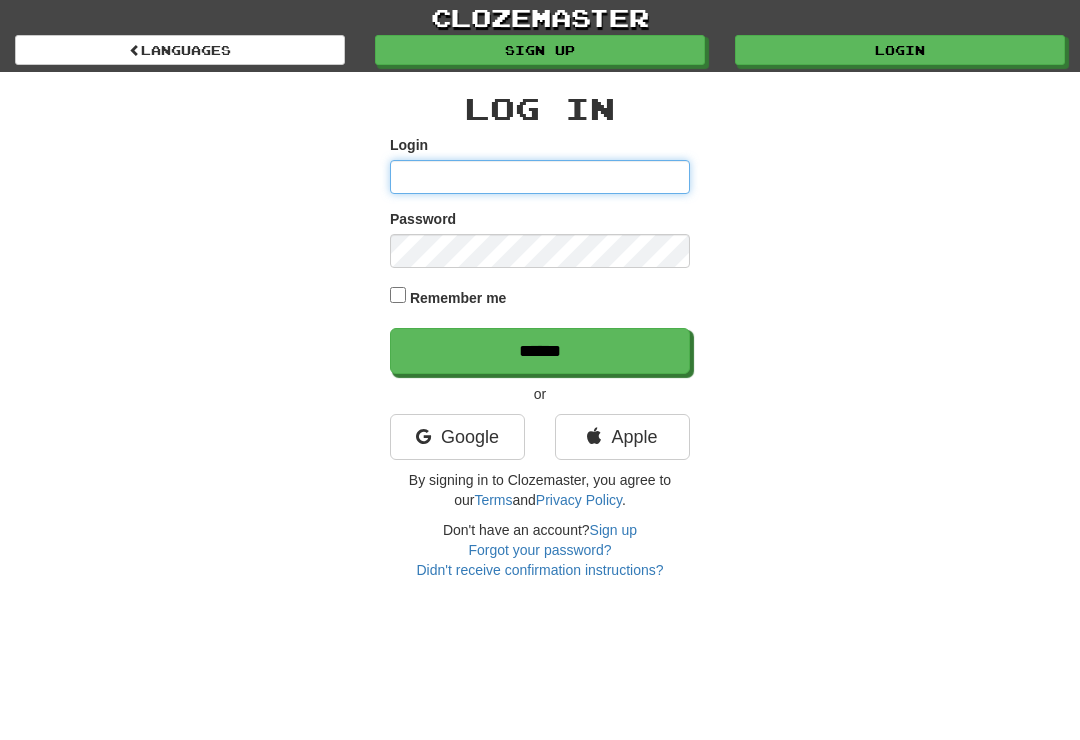type on "**********" 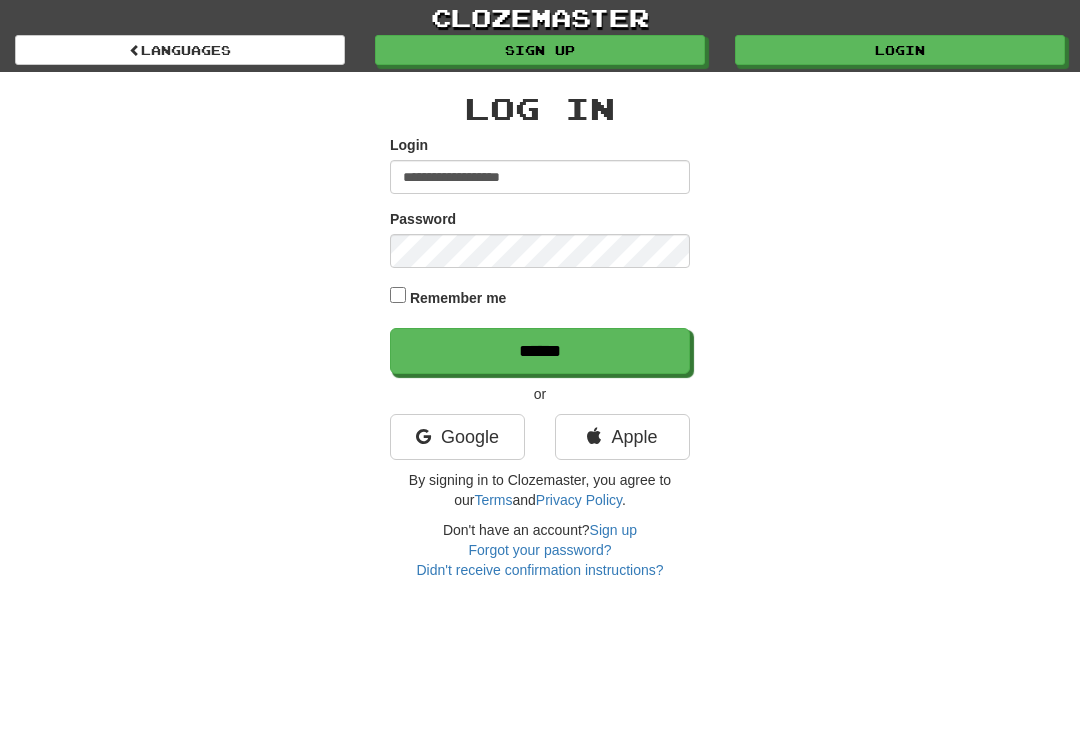click on "******" at bounding box center (540, 351) 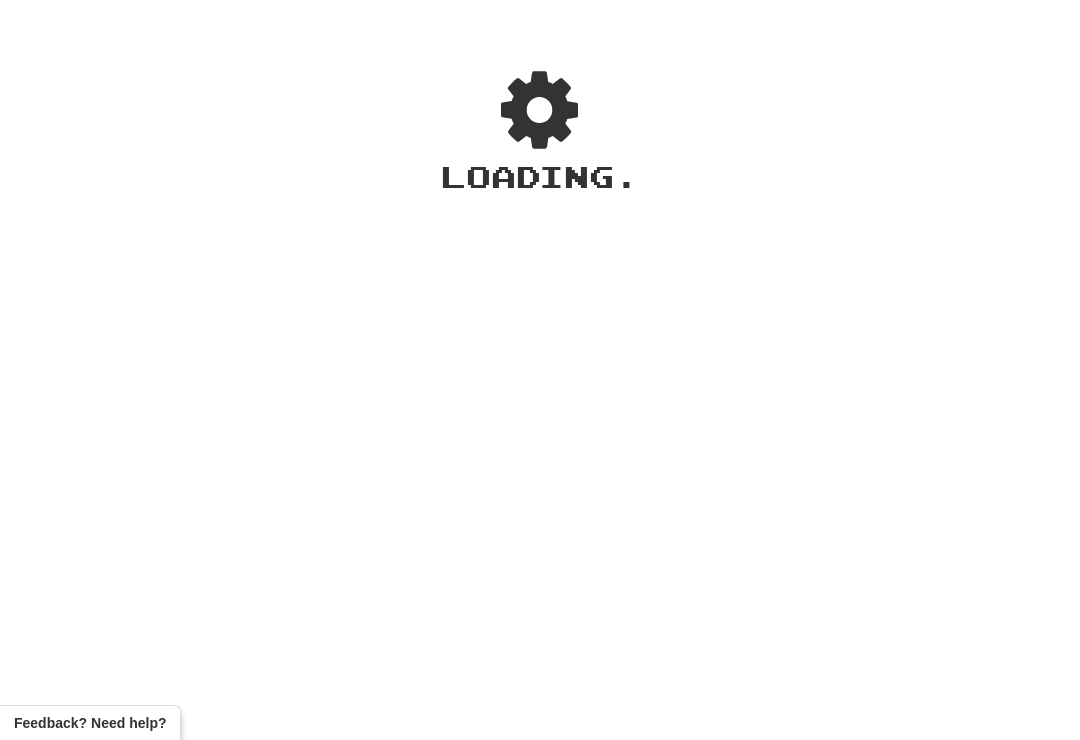 scroll, scrollTop: 0, scrollLeft: 0, axis: both 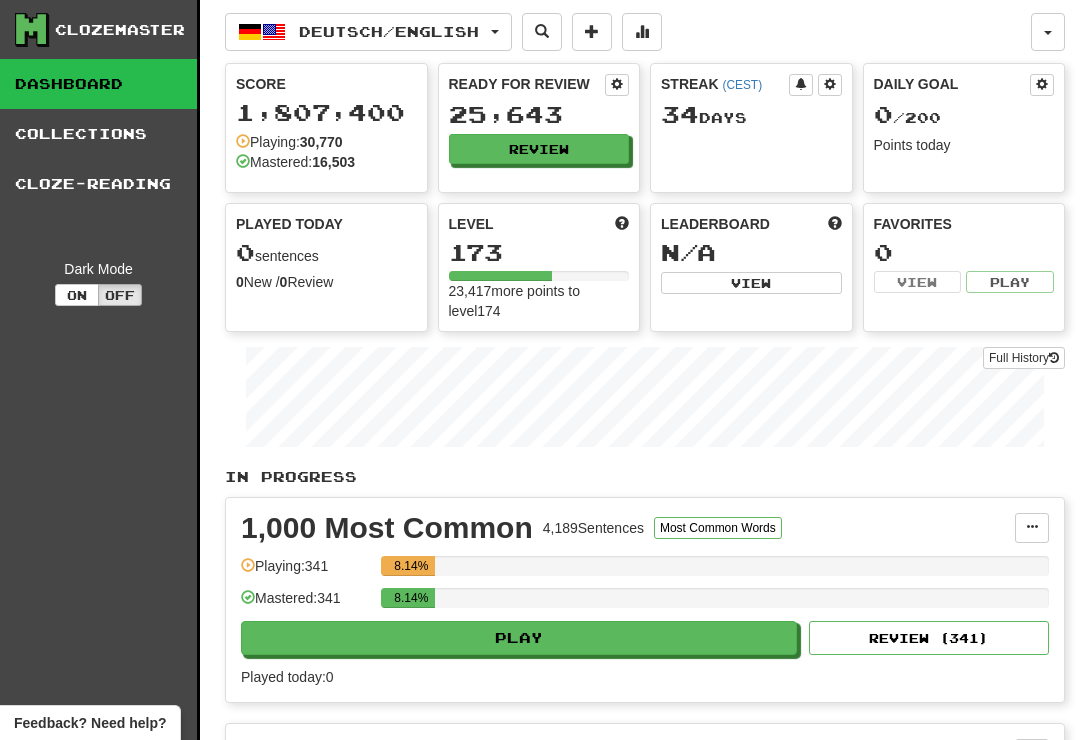 click on "Review" at bounding box center [539, 149] 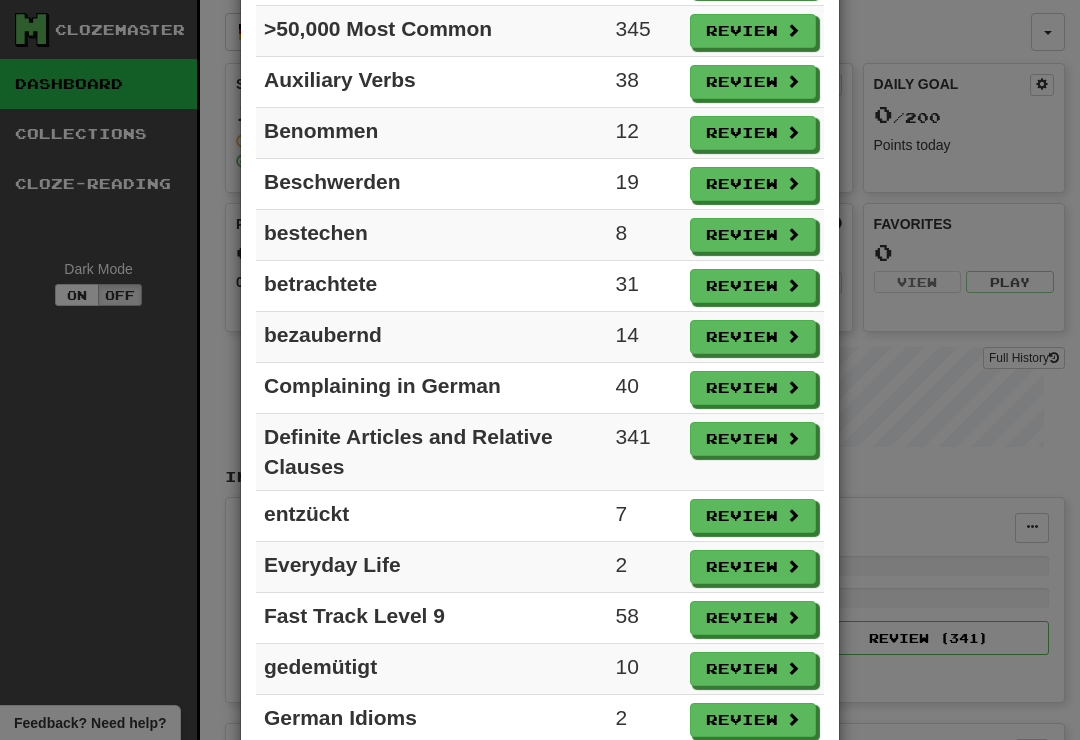 click on "Fast Track Level 9" at bounding box center (432, 618) 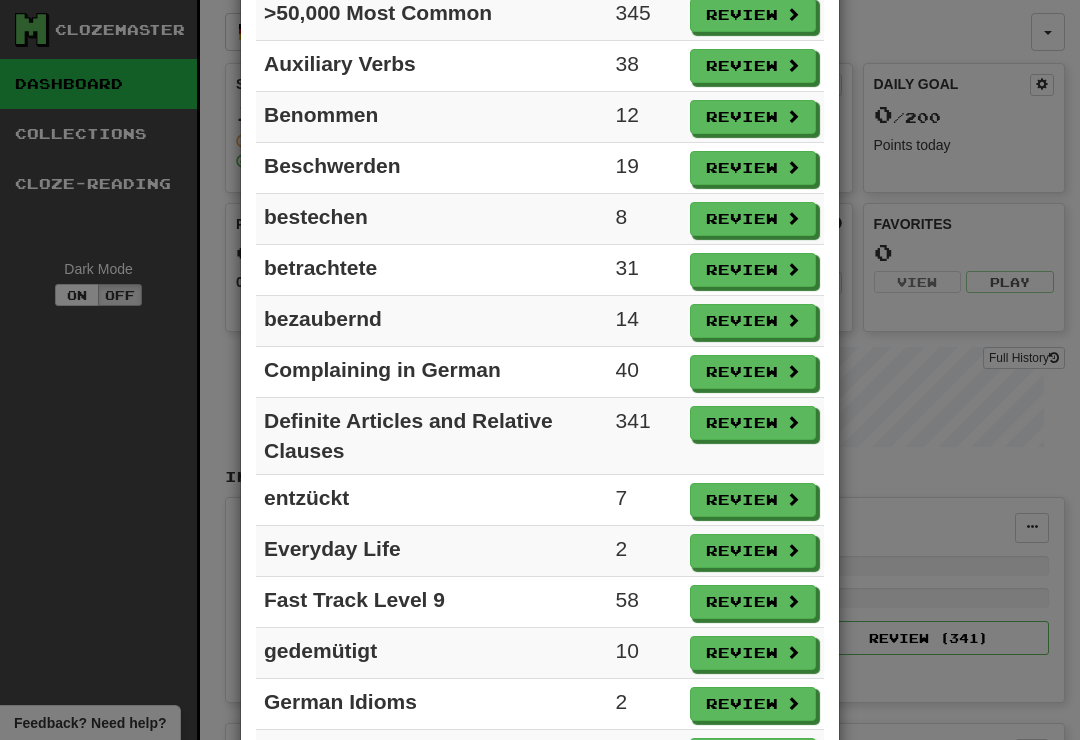 click on "gedemütigt" at bounding box center (432, 653) 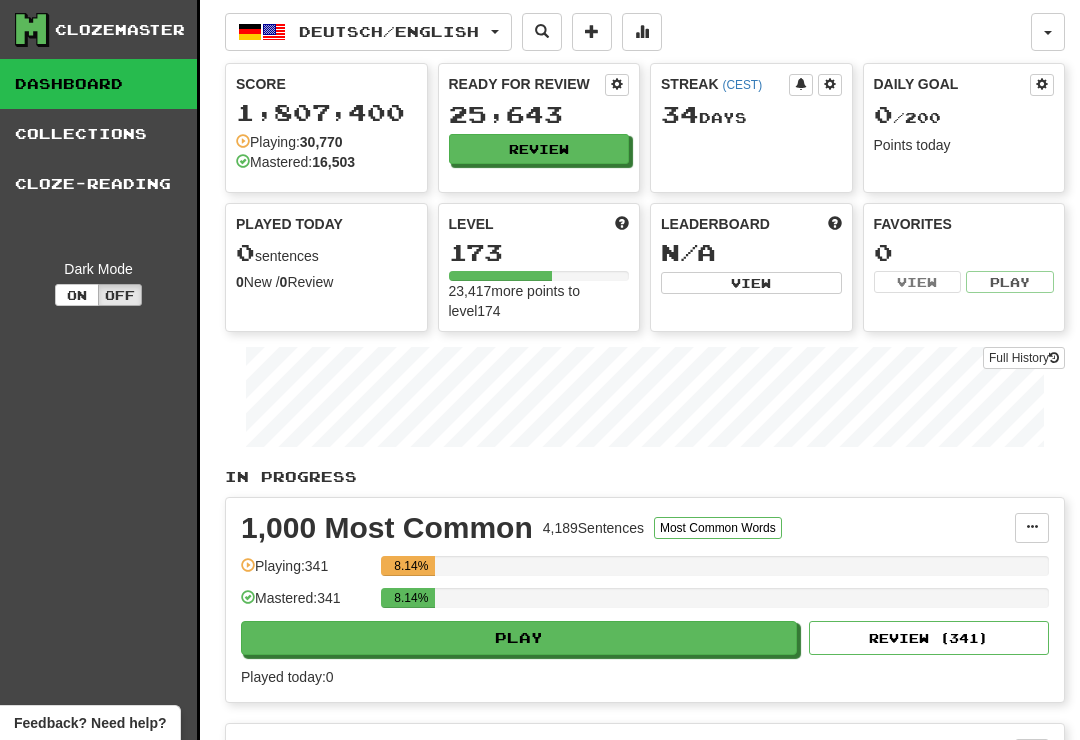 select on "**" 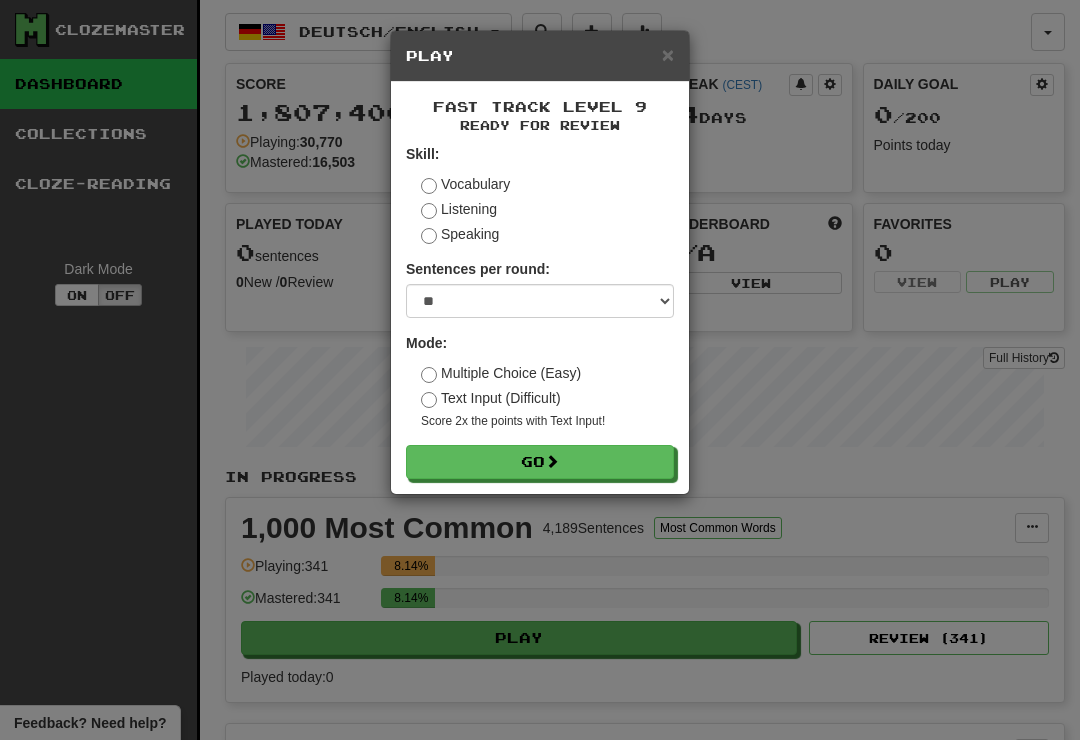 click at bounding box center (552, 461) 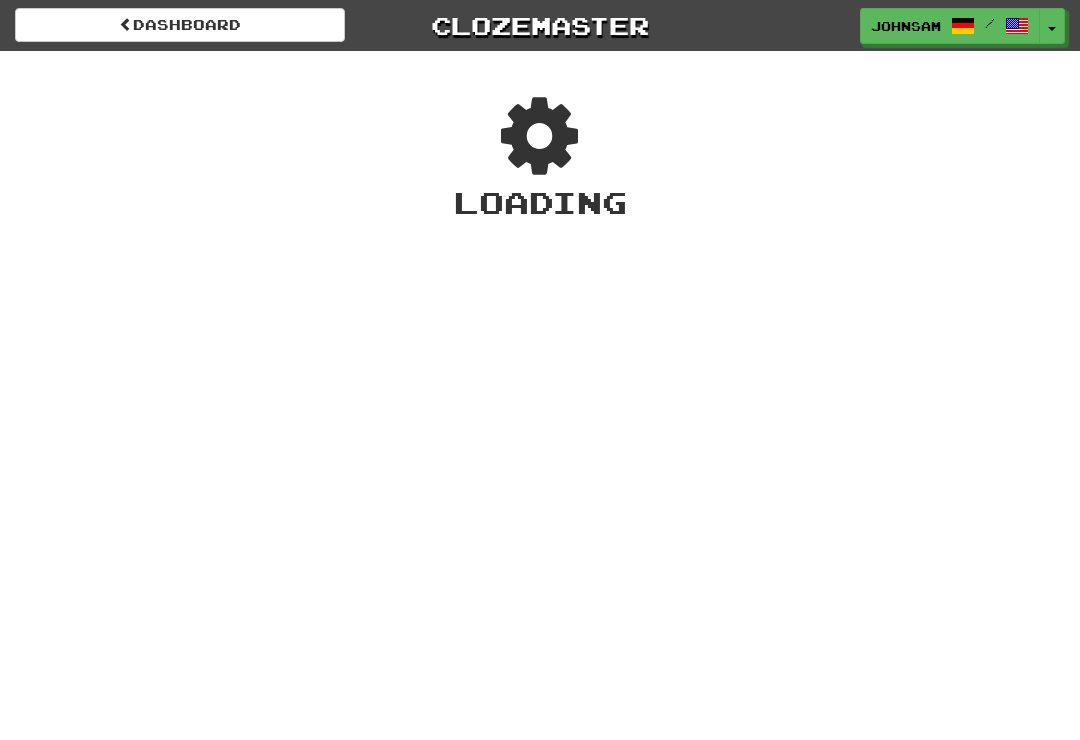 scroll, scrollTop: 0, scrollLeft: 0, axis: both 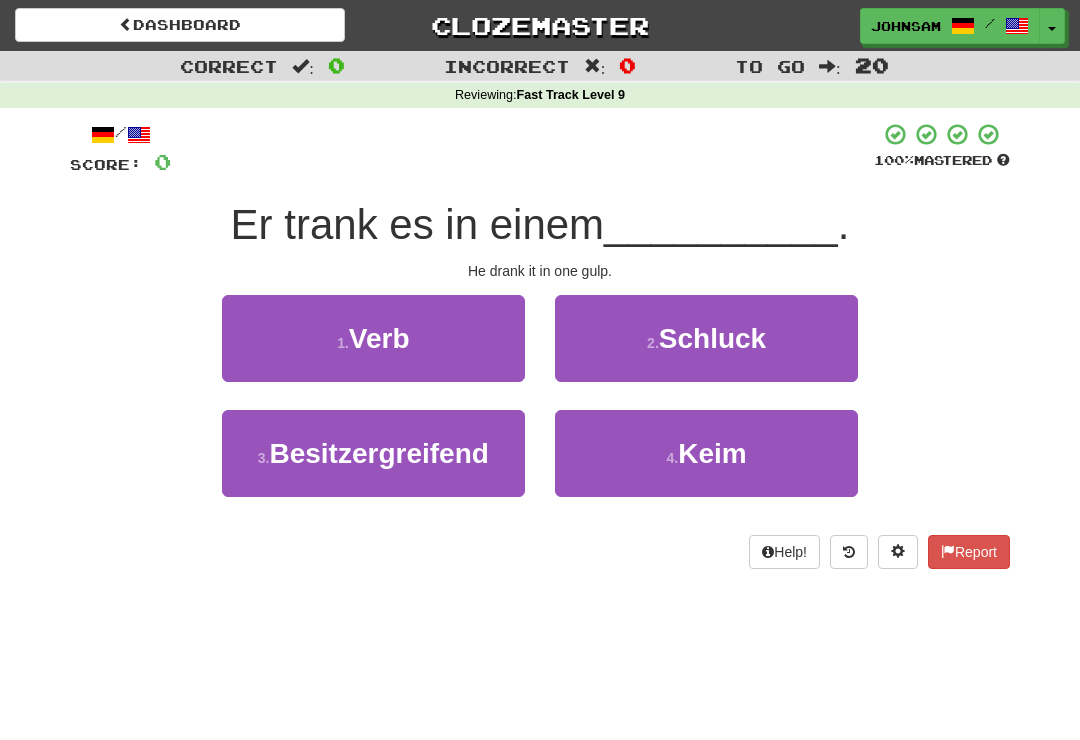 click on "Schluck" at bounding box center [712, 338] 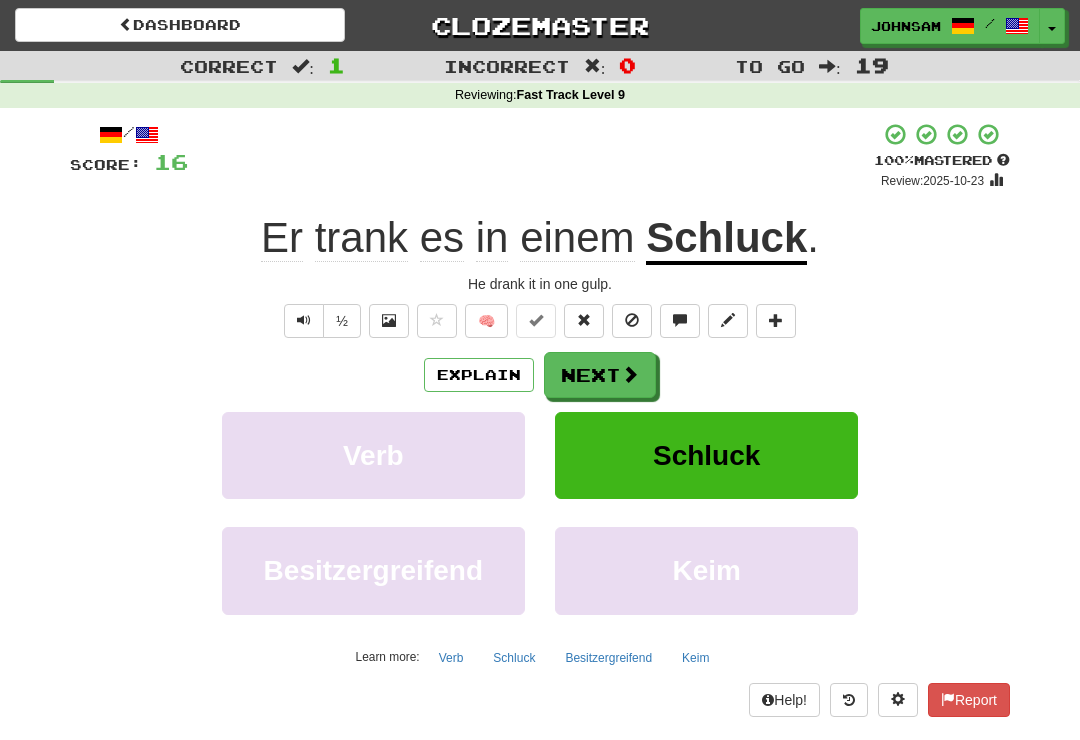 click on "Next" at bounding box center [600, 375] 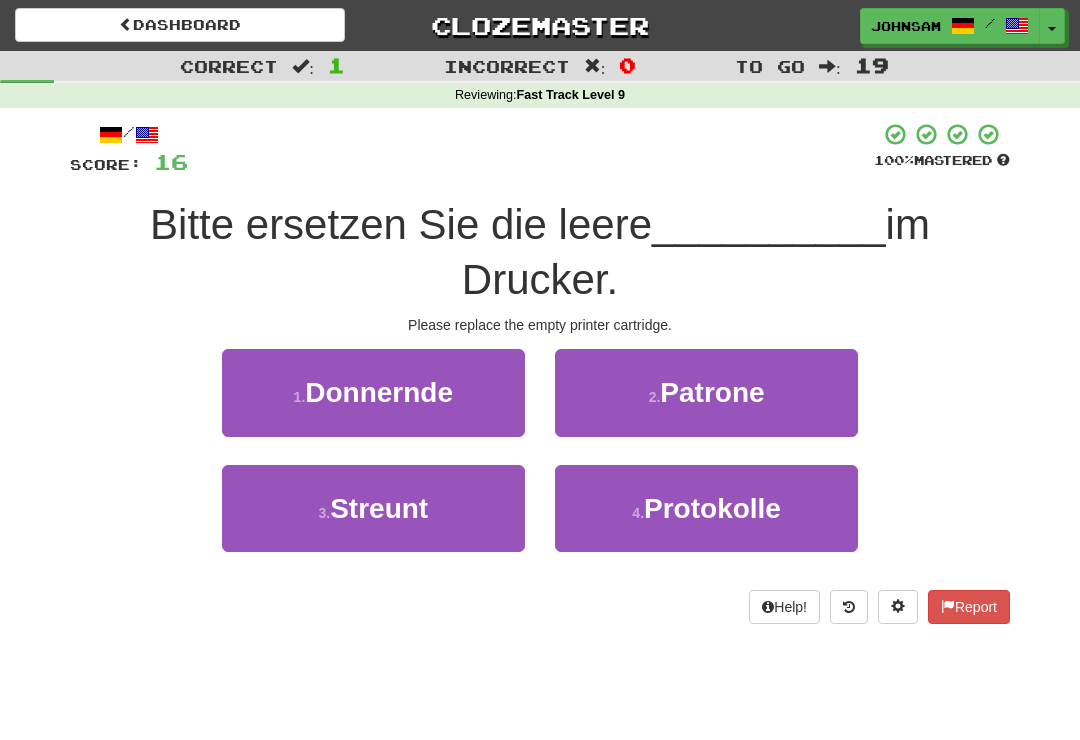 click on "Patrone" at bounding box center (712, 392) 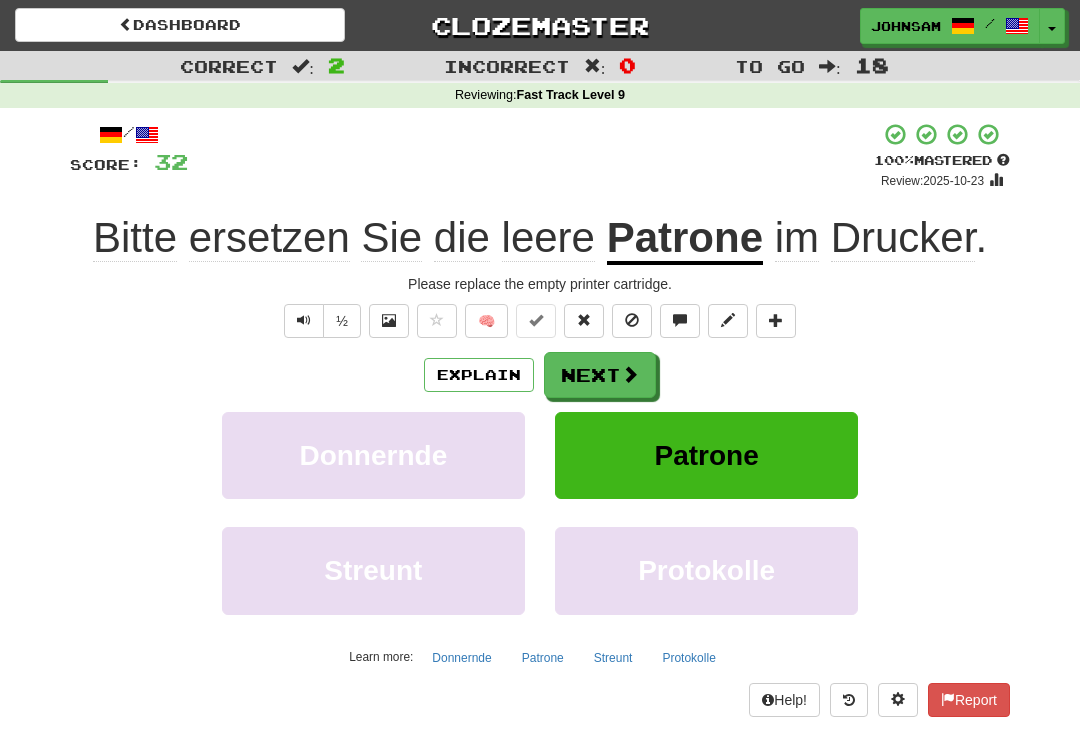 click at bounding box center (630, 374) 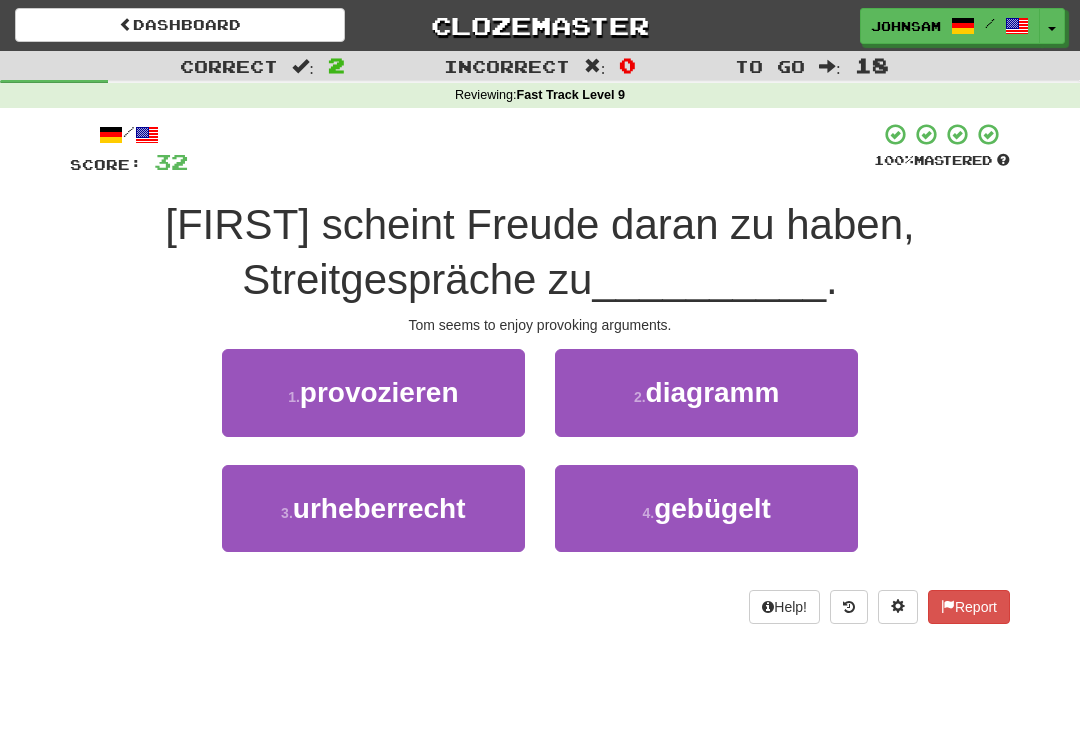 click on "1 .  provozieren" at bounding box center [373, 392] 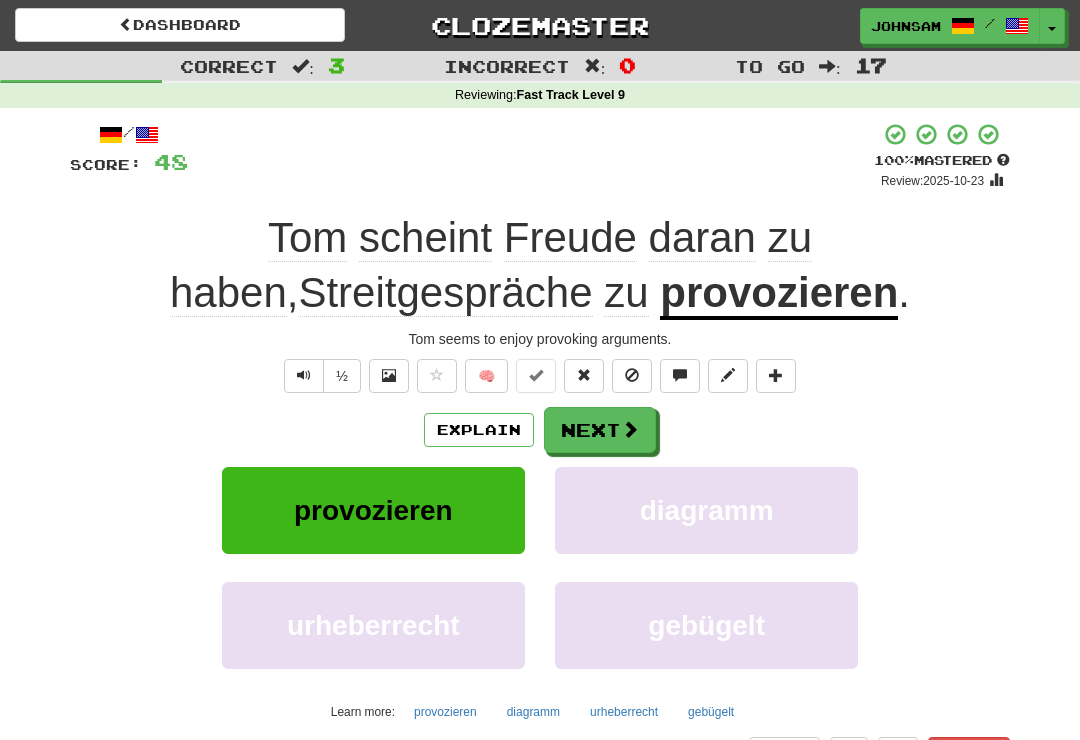 click at bounding box center (630, 429) 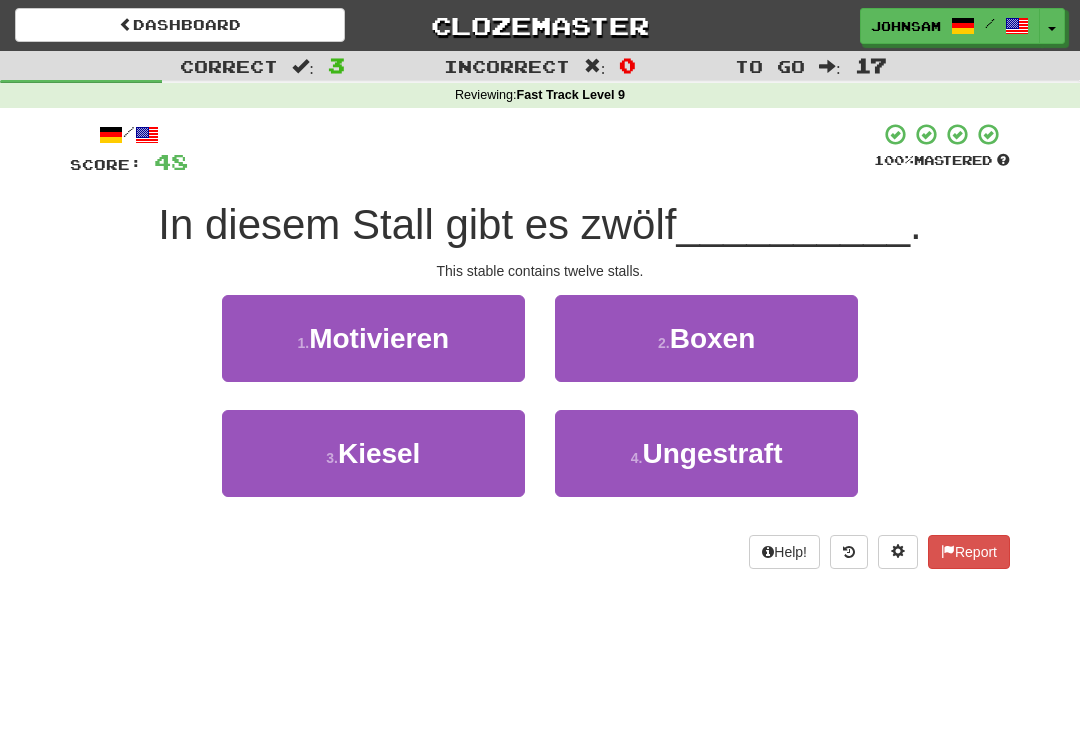 click on "Boxen" at bounding box center (713, 338) 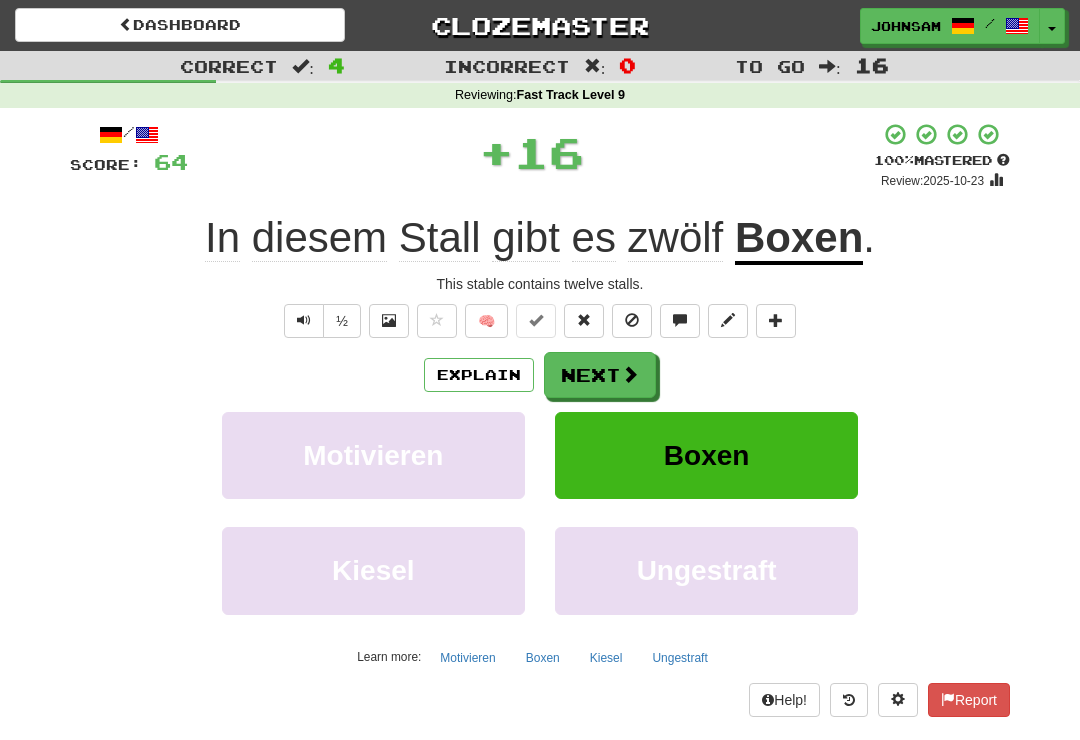 click on "Next" at bounding box center [600, 375] 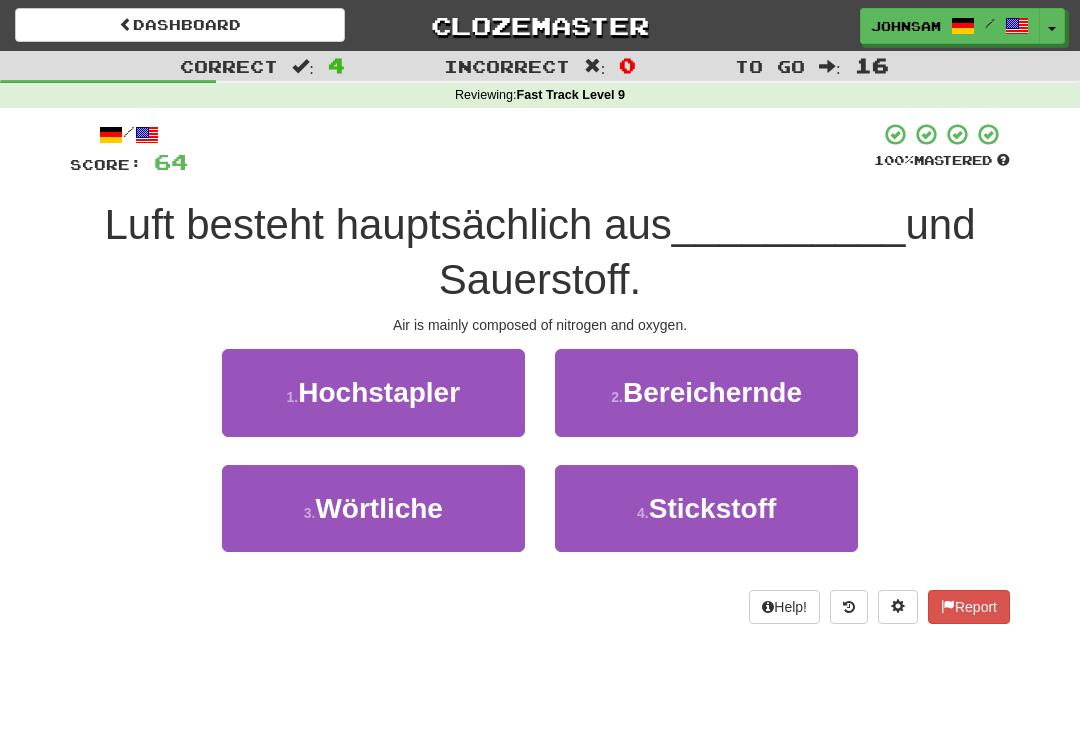 click on "4 .  Stickstoff" at bounding box center (706, 508) 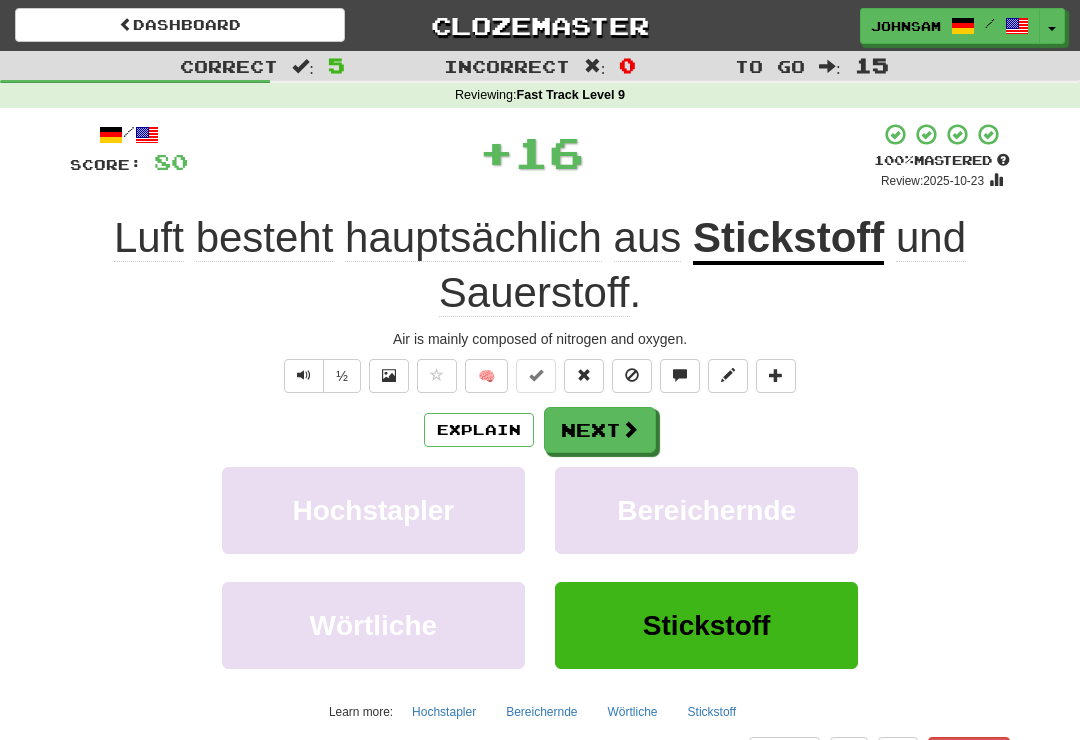 click on "Stickstoff" at bounding box center [788, 239] 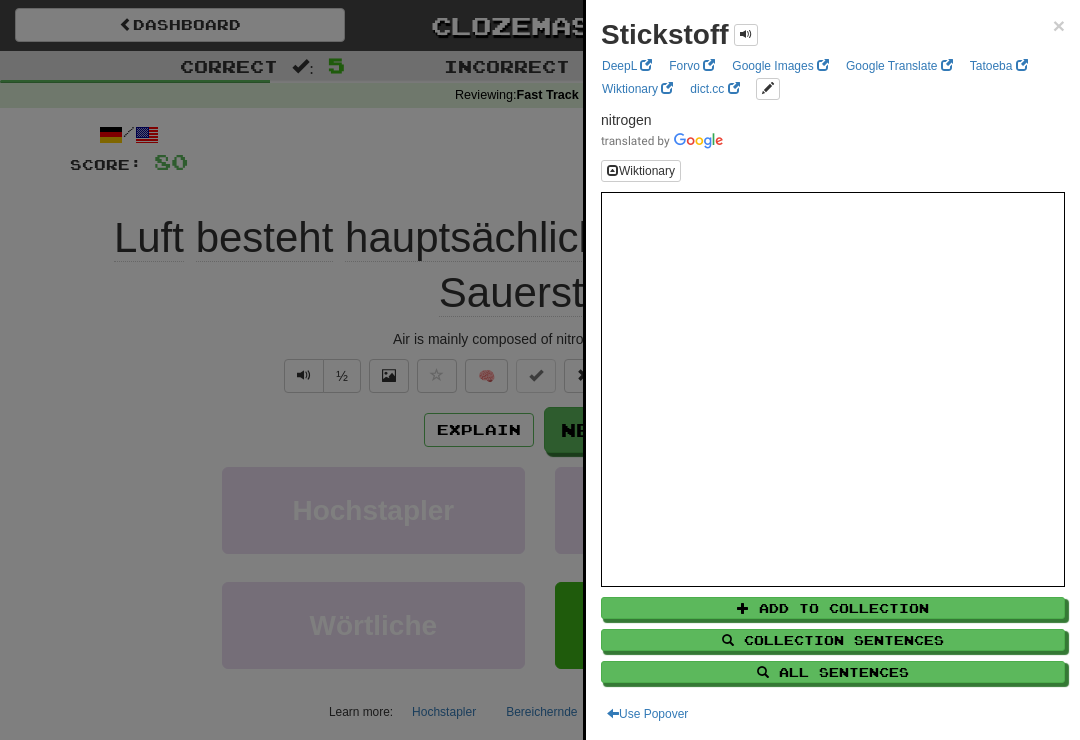 click at bounding box center [540, 370] 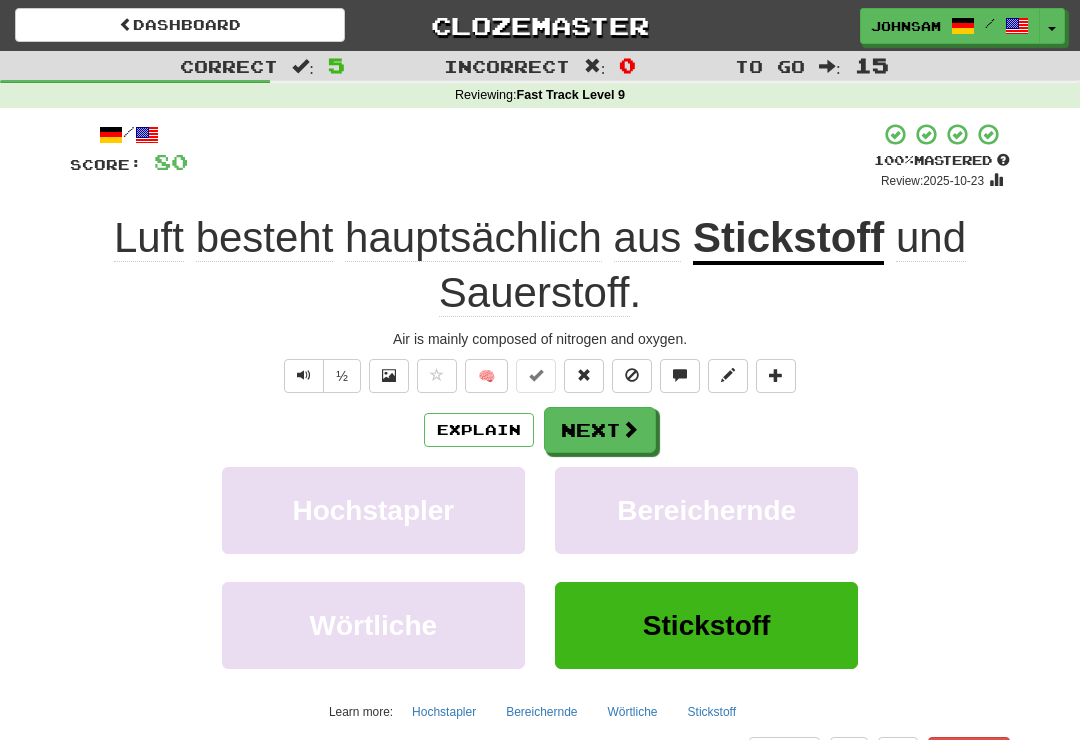 click on "Sauerstoff" at bounding box center [534, 293] 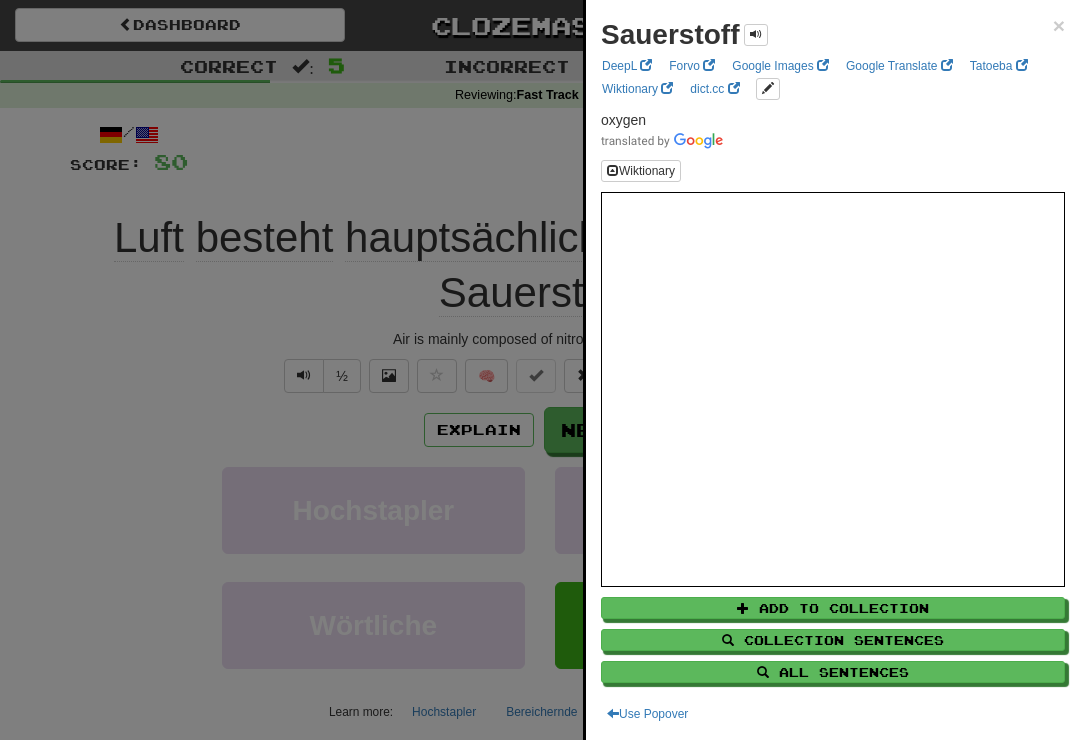 click at bounding box center (540, 370) 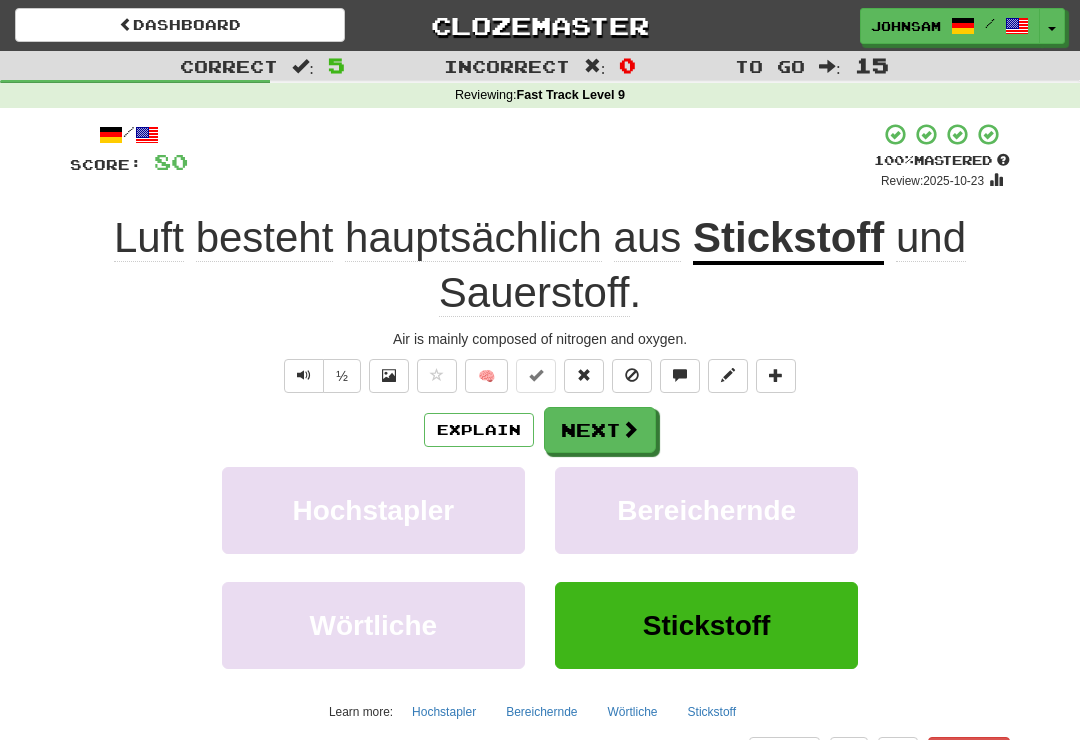 click on "Next" at bounding box center [600, 430] 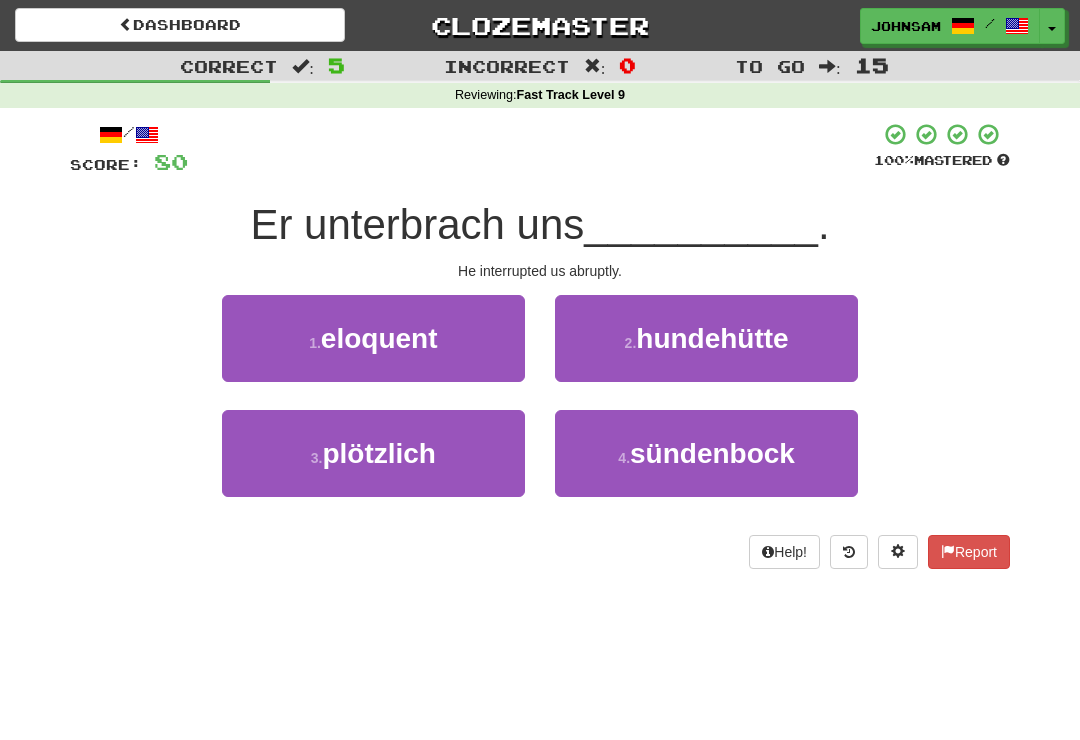click on "3 .  plötzlich" at bounding box center (373, 453) 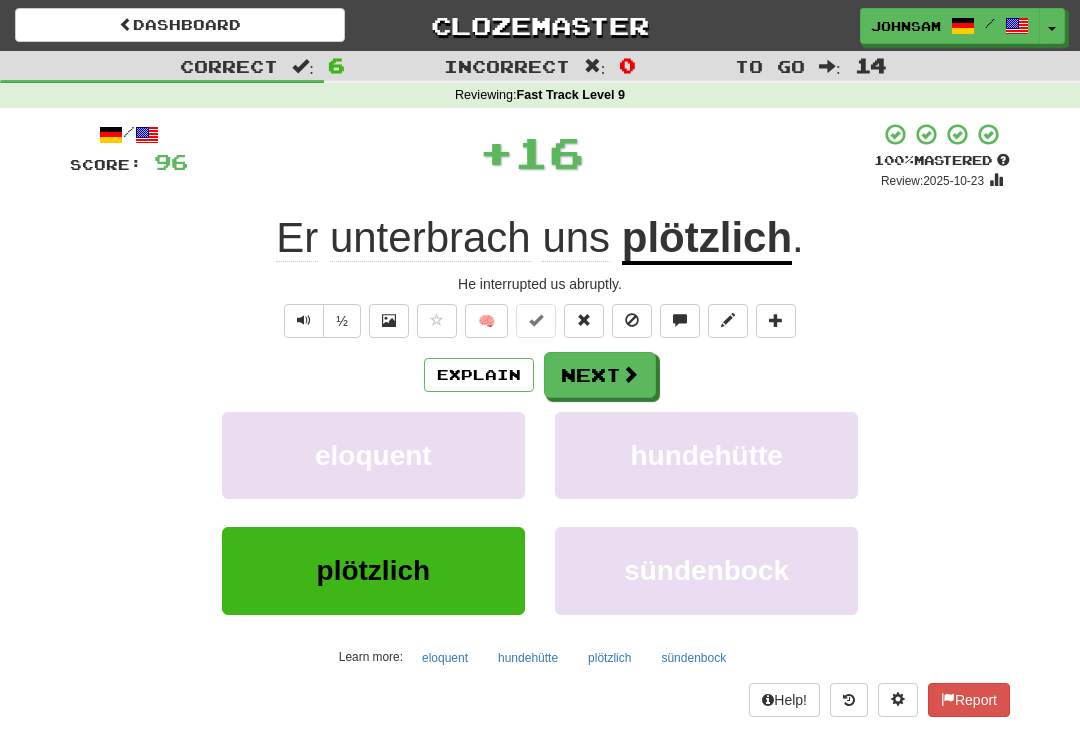 click at bounding box center [630, 374] 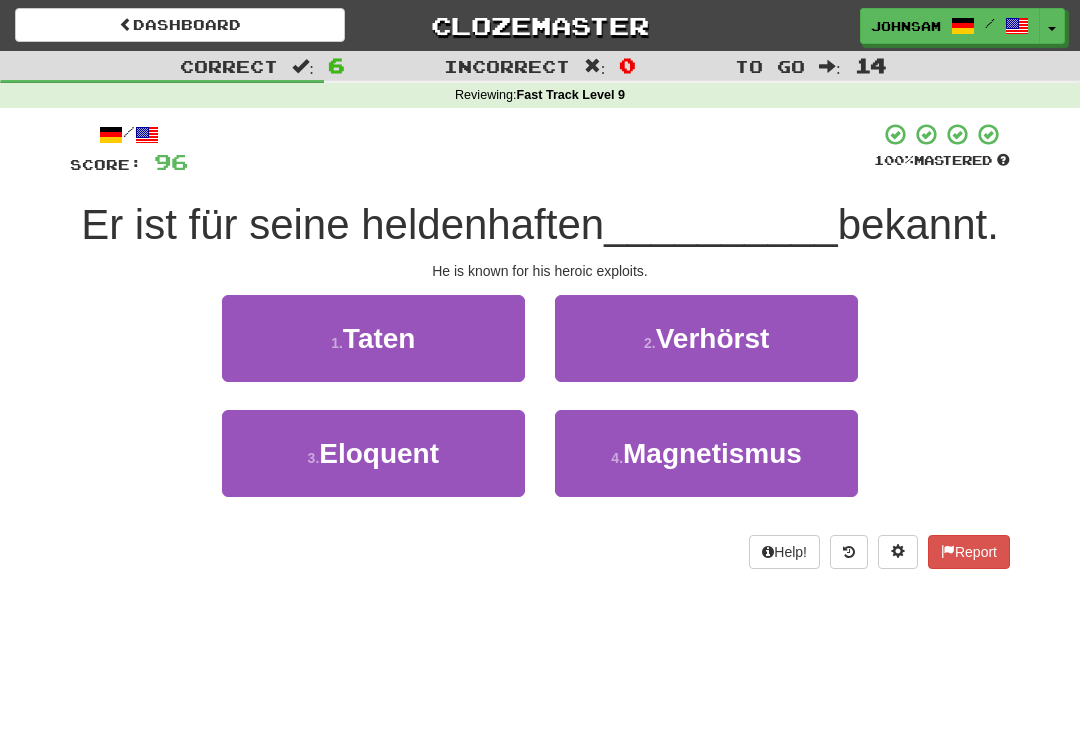 click on "1 .  Taten" at bounding box center [373, 338] 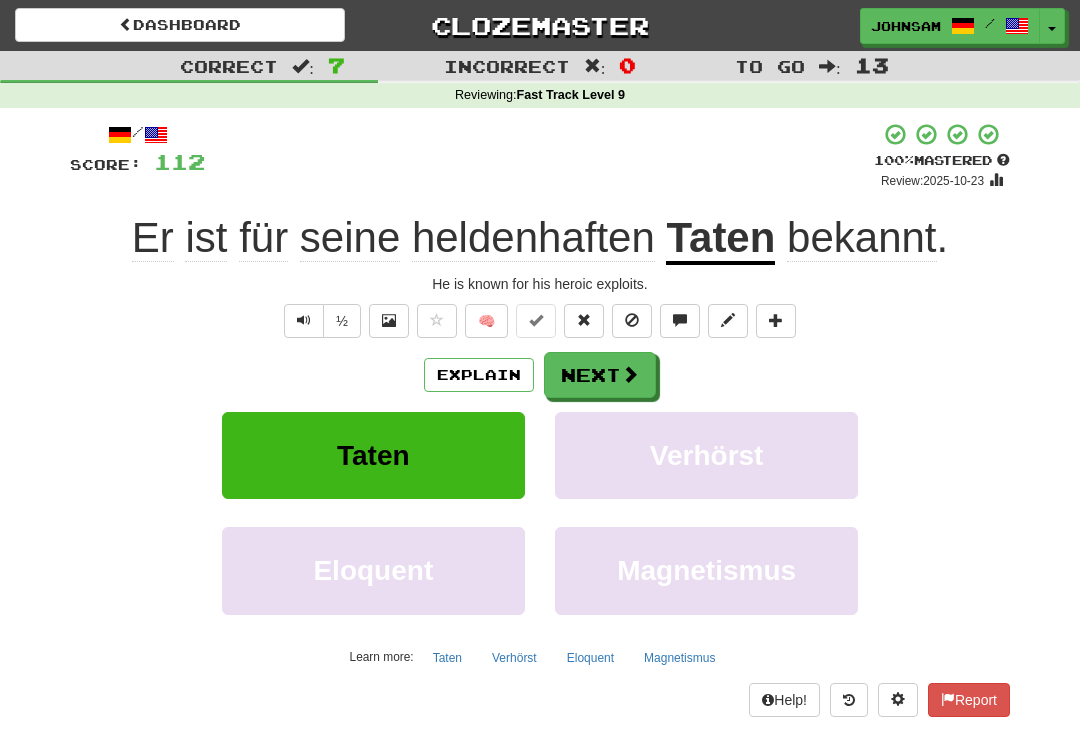 click on "Next" at bounding box center (600, 375) 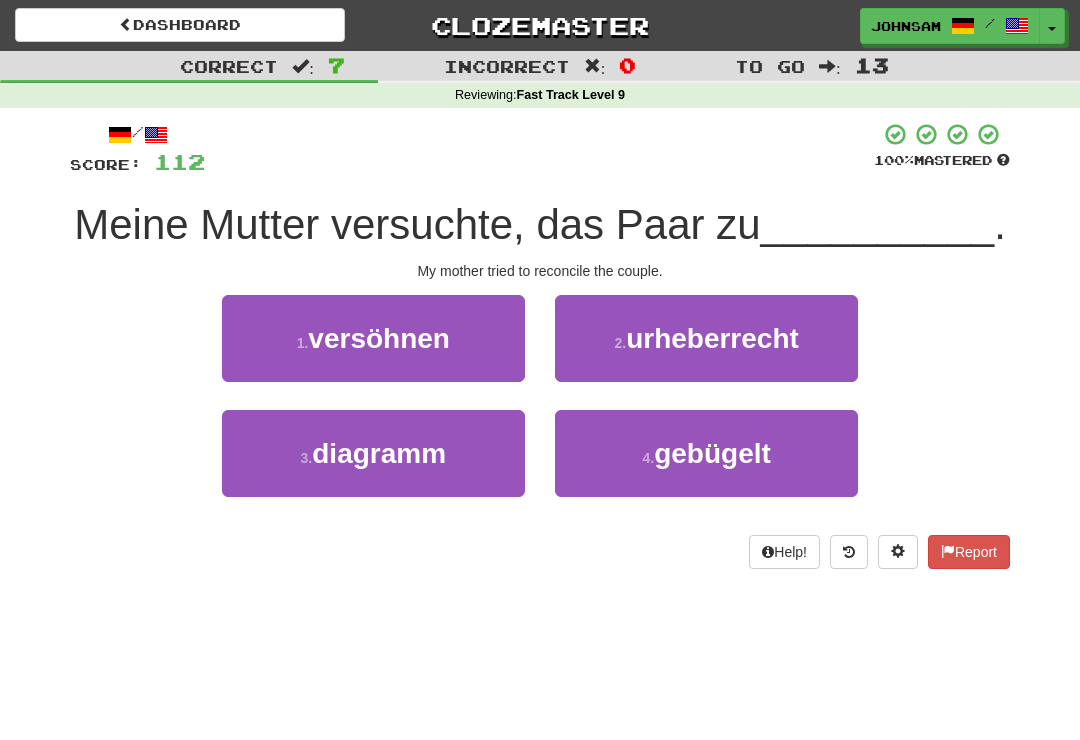 click on "versöhnen" at bounding box center [379, 338] 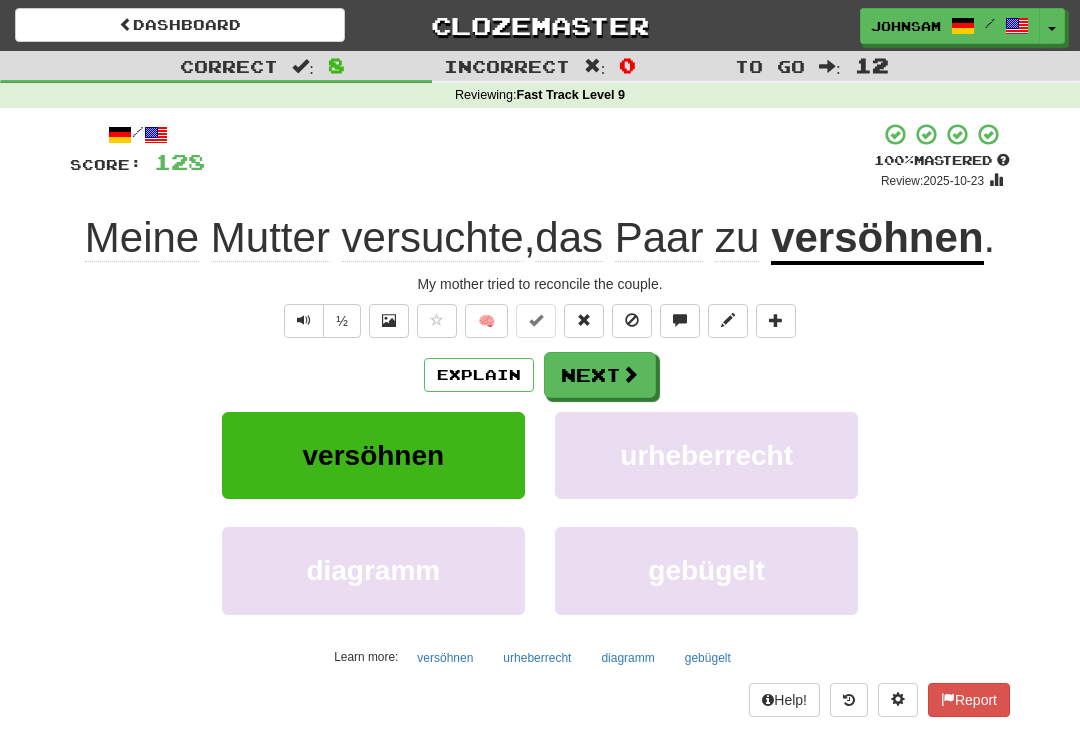 click at bounding box center (630, 374) 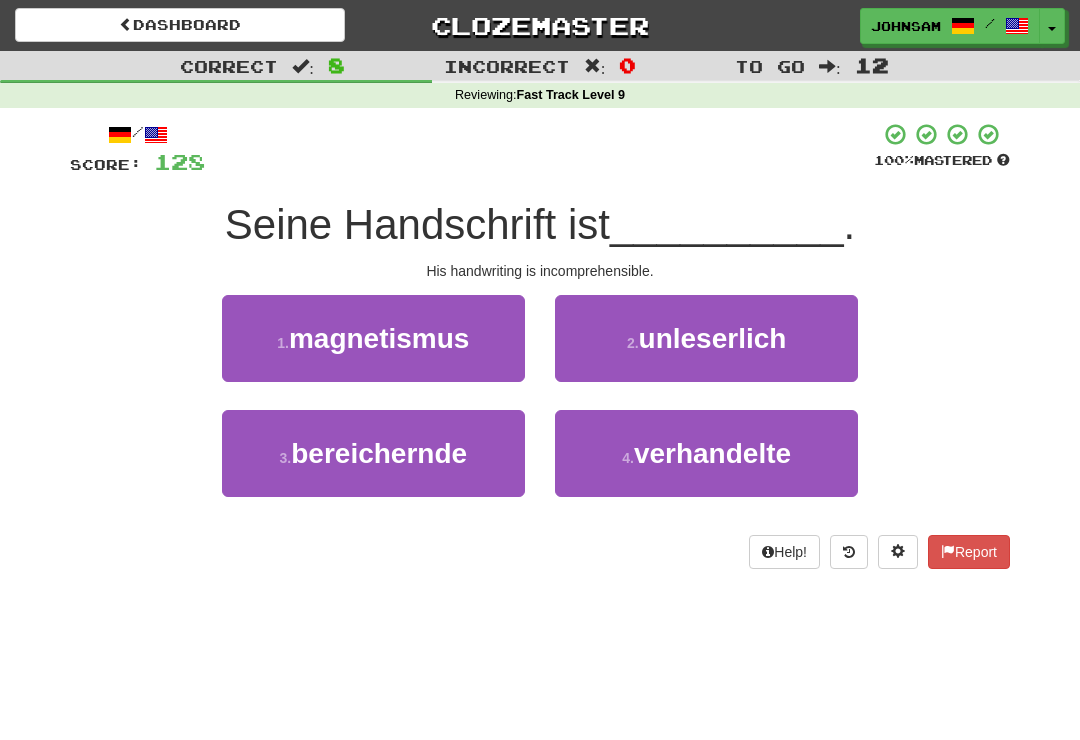 click on "2 .  unleserlich" at bounding box center (706, 338) 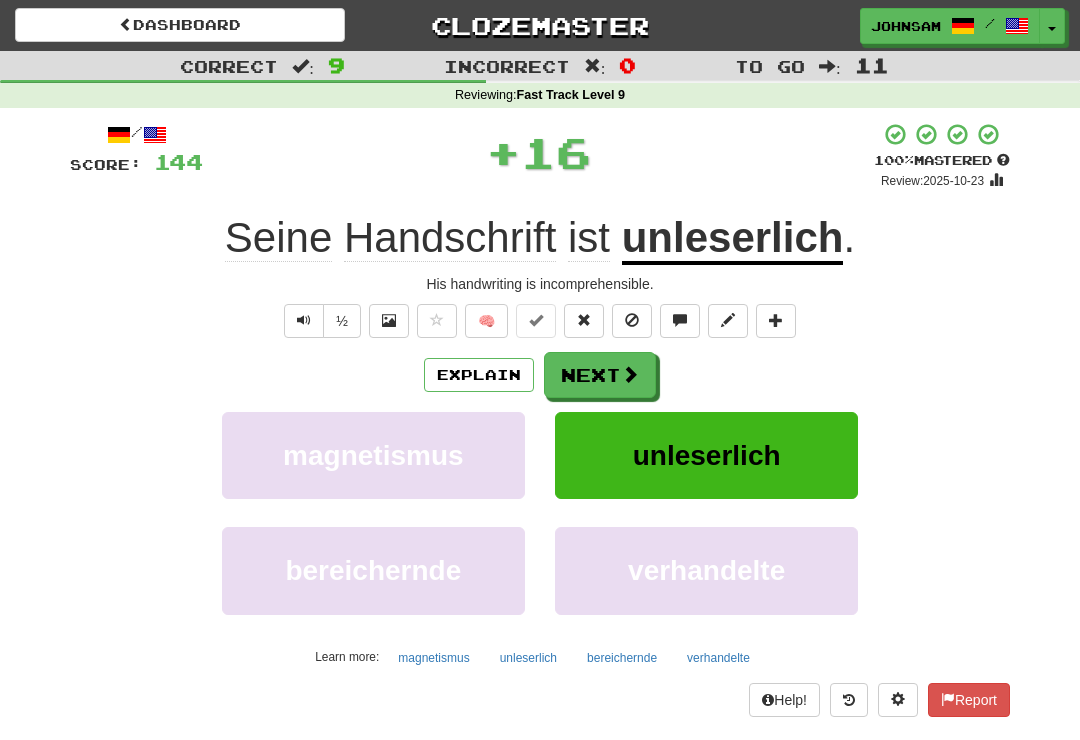 click on "Next" at bounding box center [600, 375] 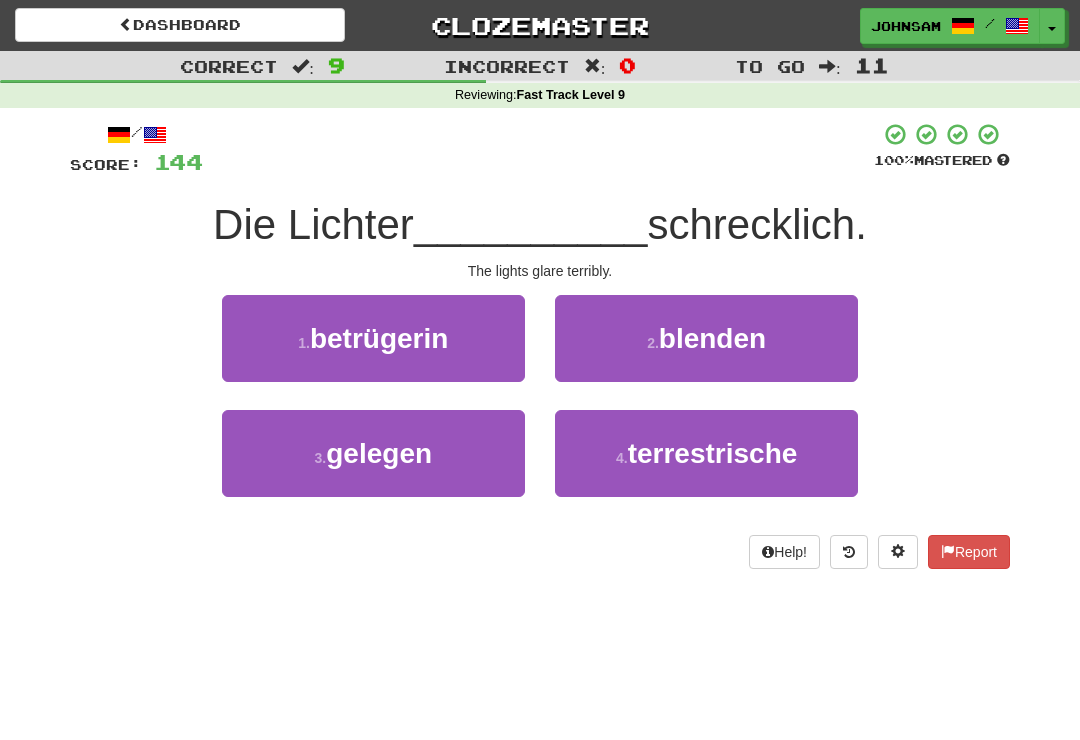 click on "blenden" at bounding box center (712, 338) 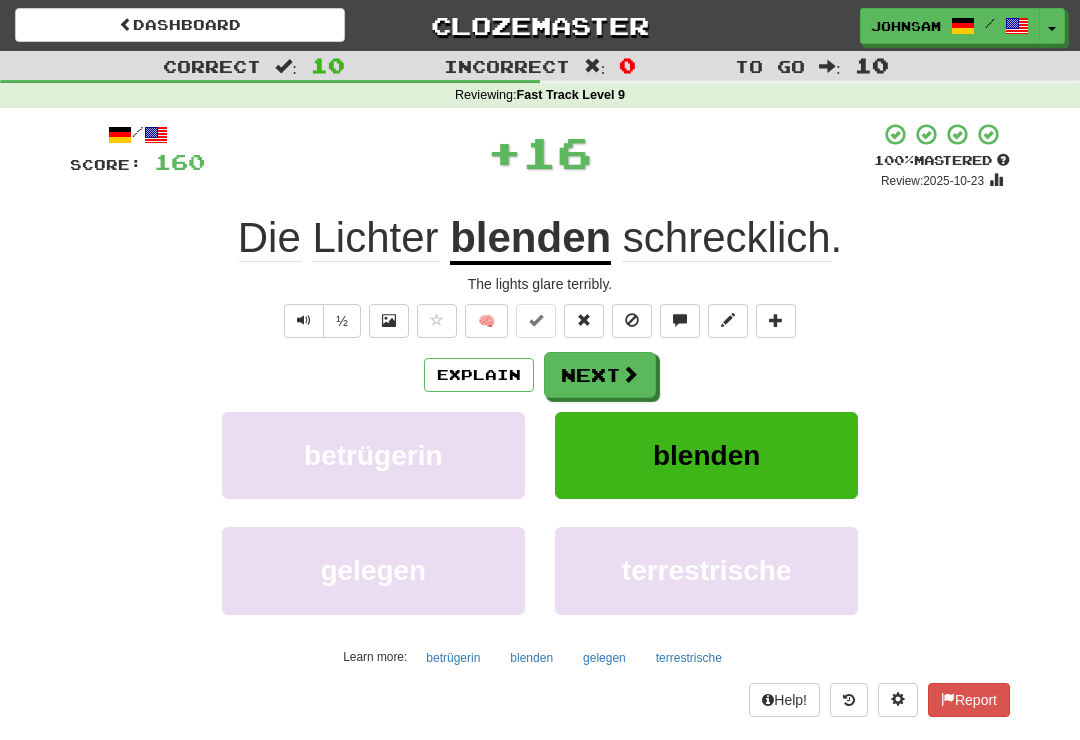 click at bounding box center [630, 374] 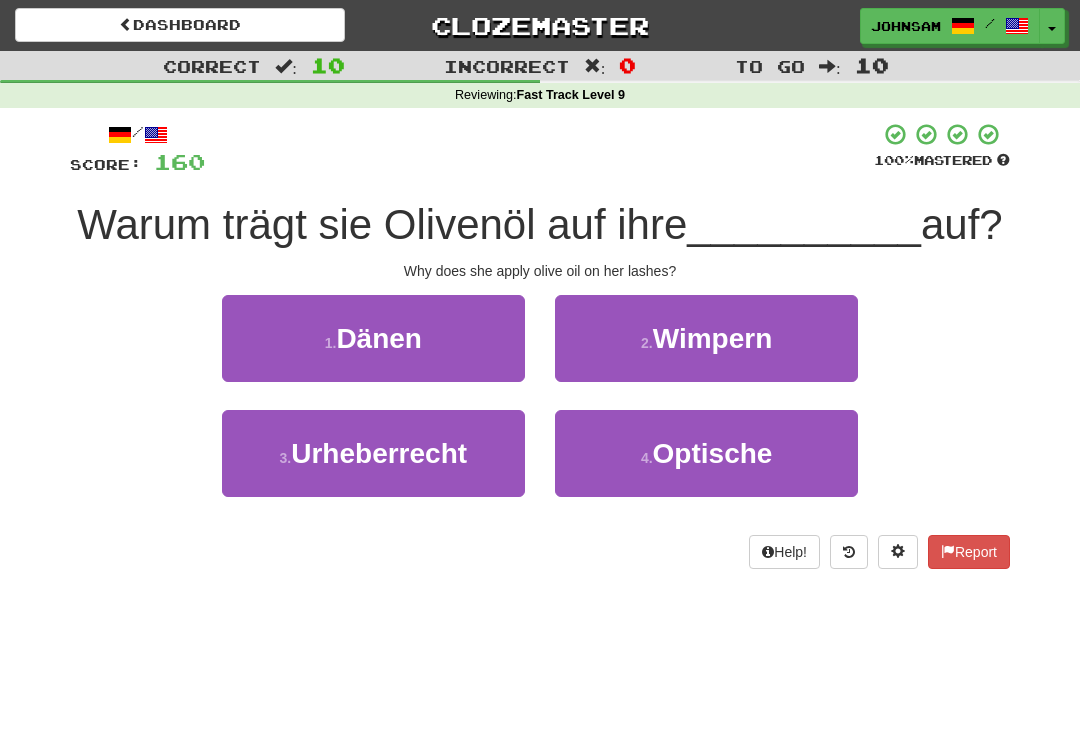 click on "Wimpern" at bounding box center [713, 338] 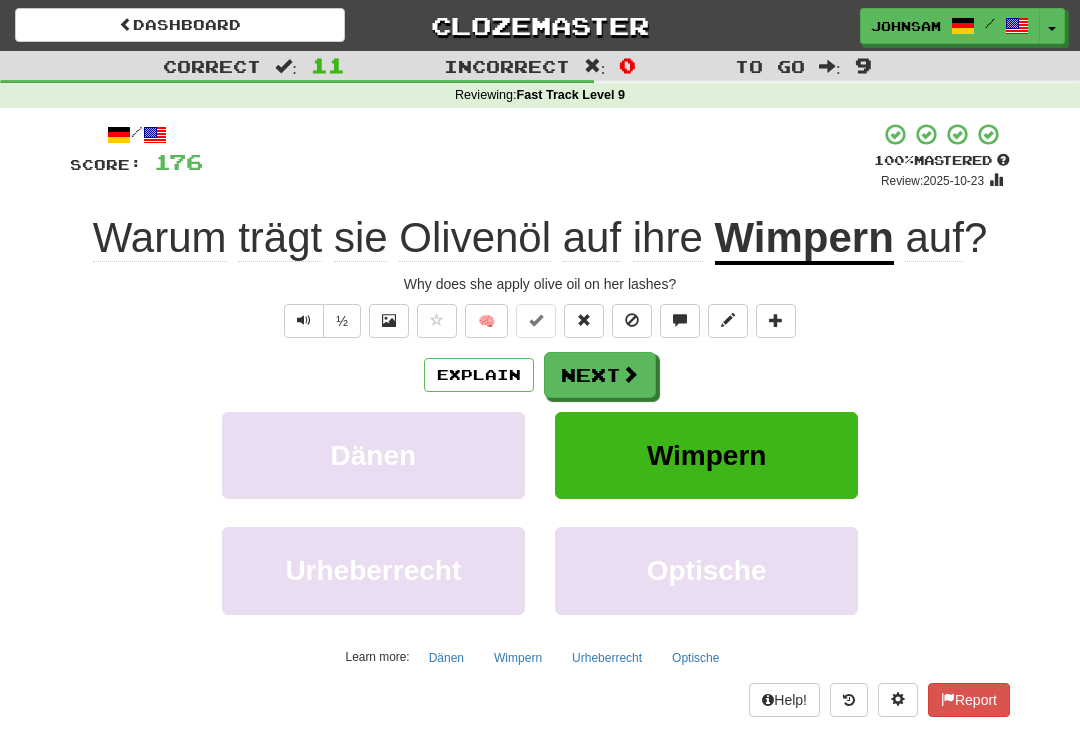 click at bounding box center [630, 374] 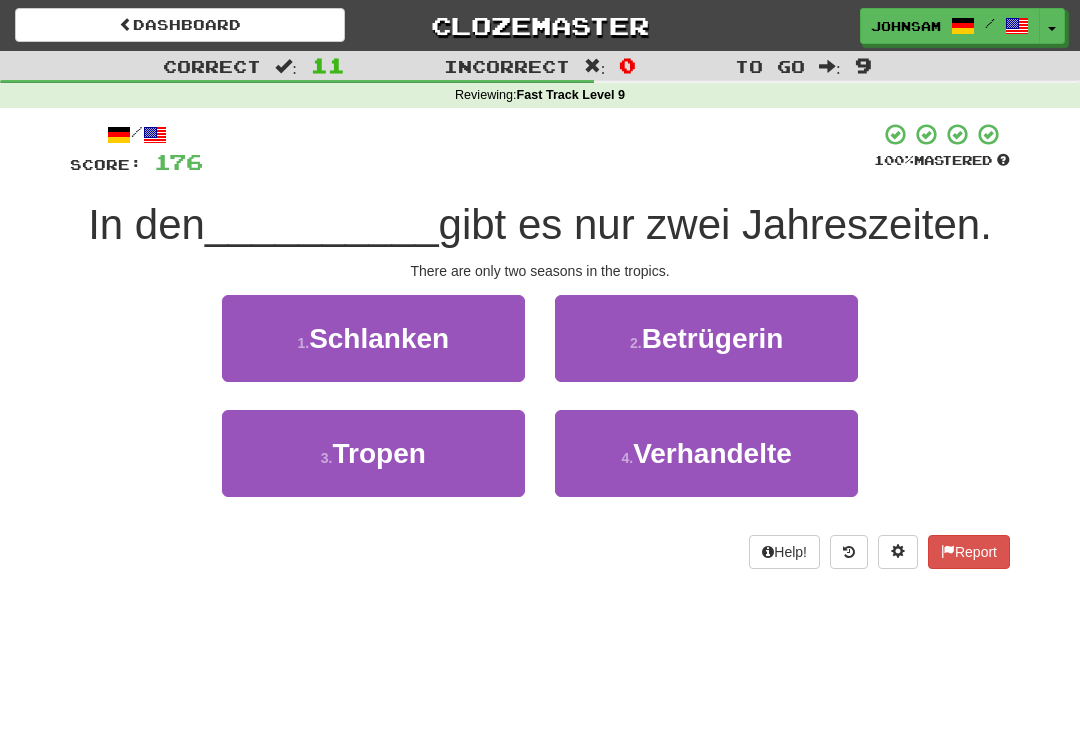 click on "3 .  Tropen" at bounding box center [373, 453] 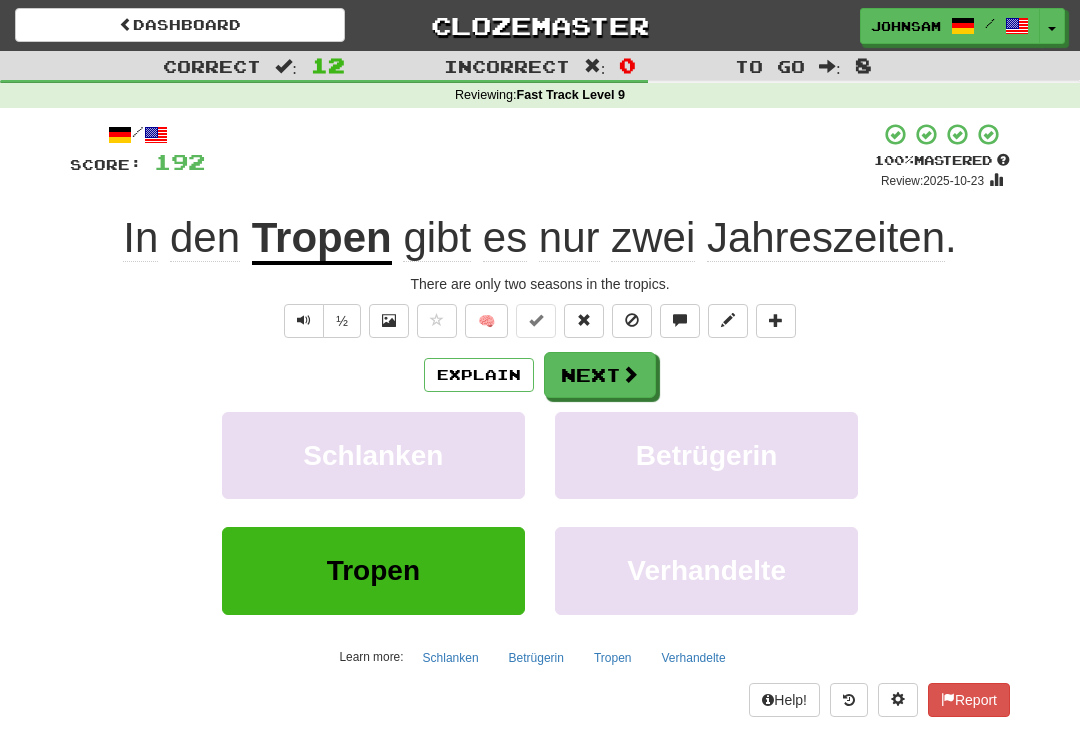 click on "Next" at bounding box center (600, 375) 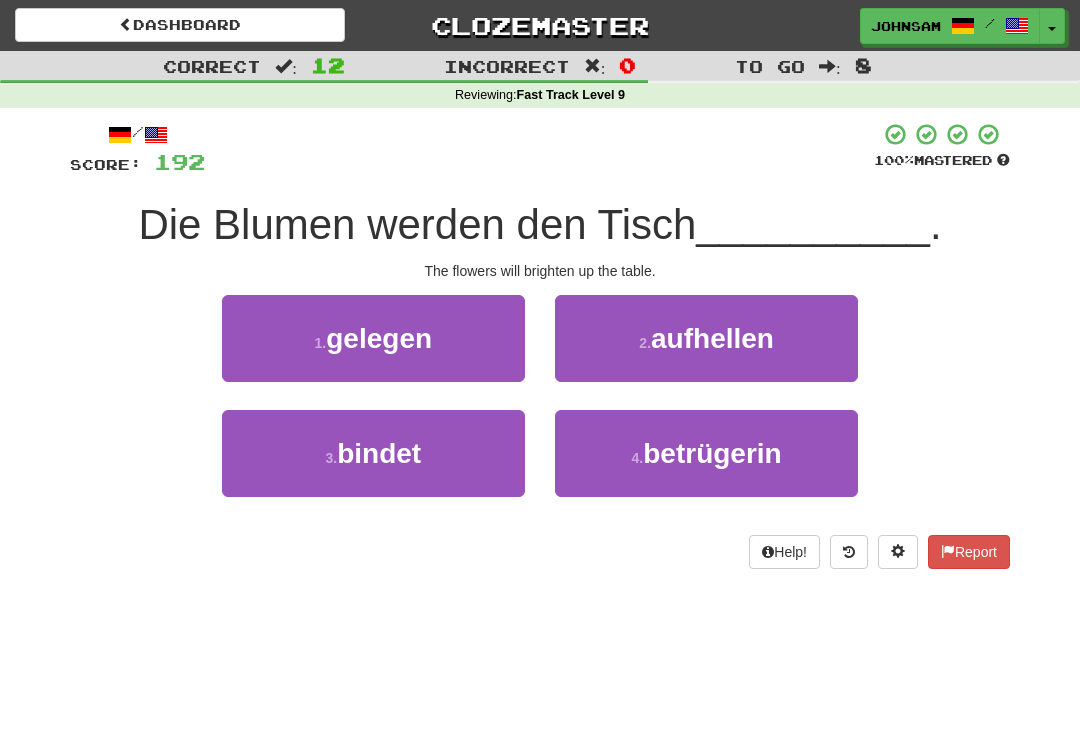 click on "2 .  aufhellen" at bounding box center [706, 338] 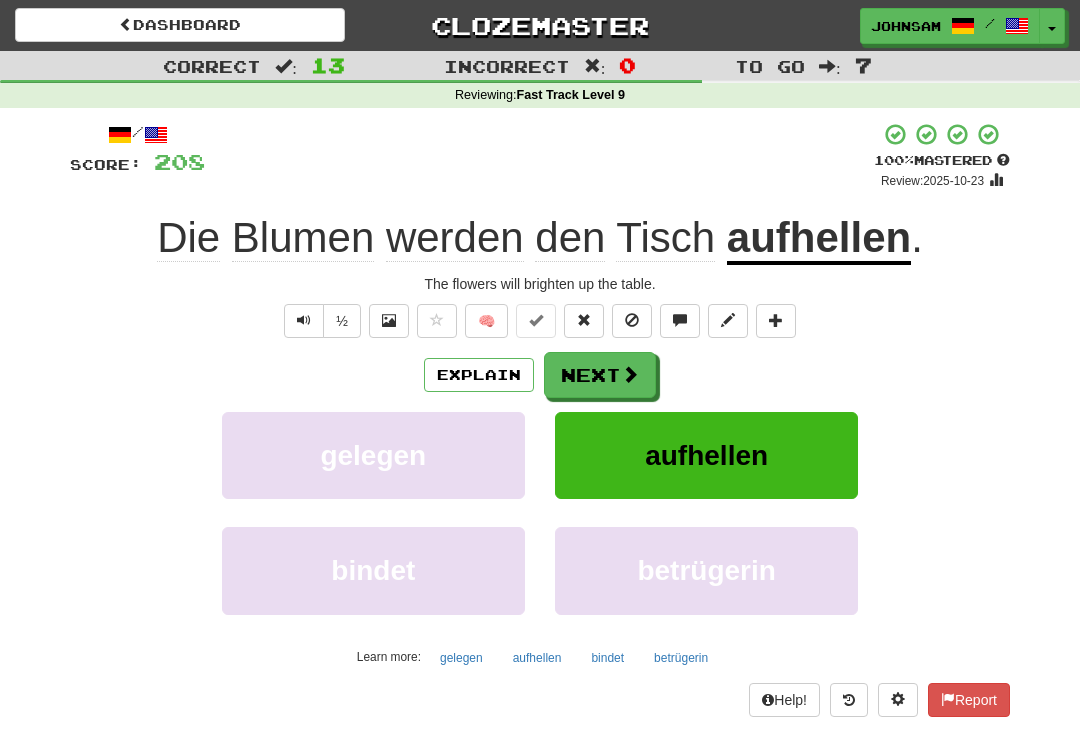 click on "Next" at bounding box center (600, 375) 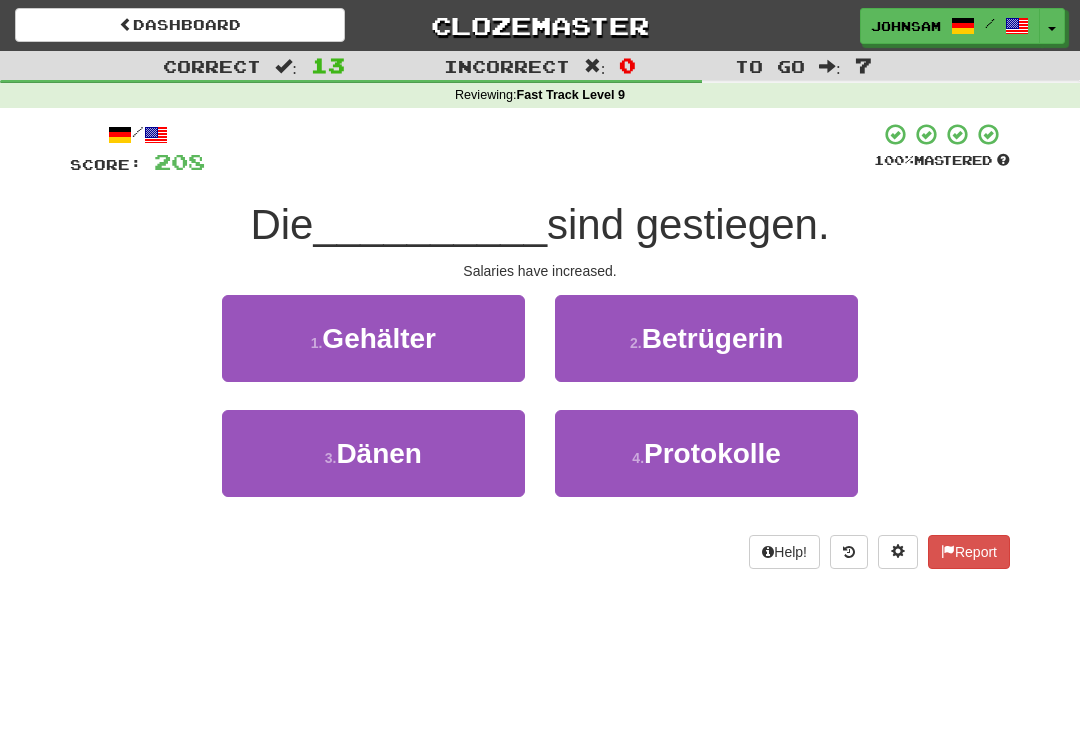 click on "1 .  Gehälter" at bounding box center [373, 338] 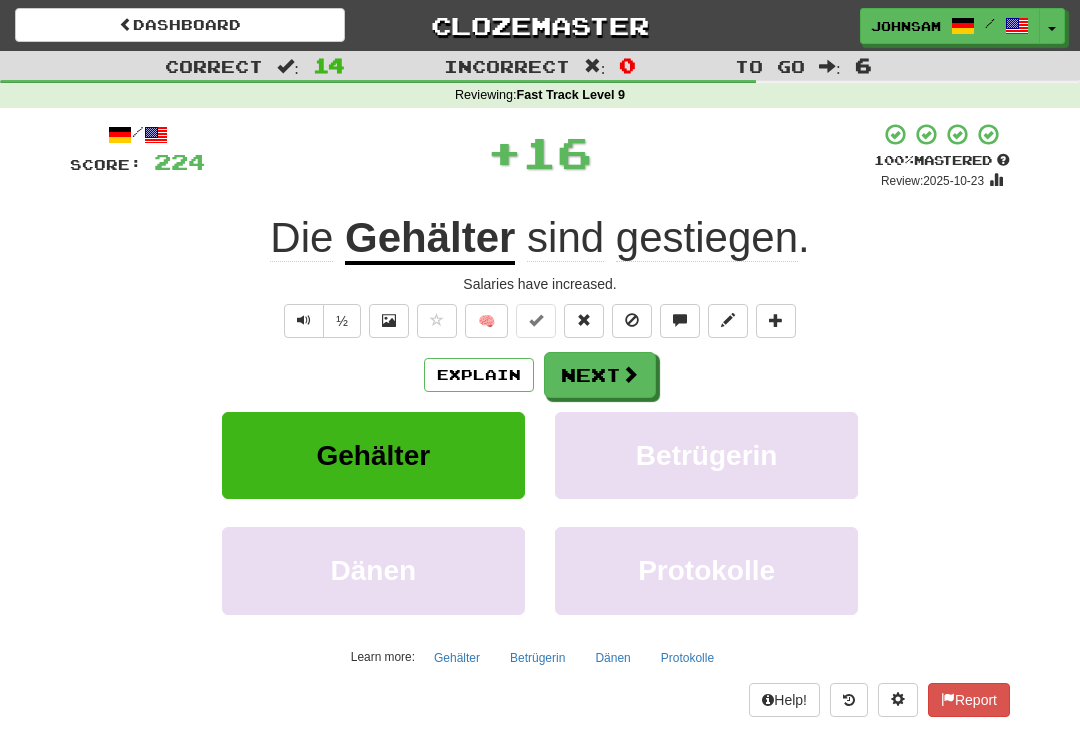 click on "Next" at bounding box center (600, 375) 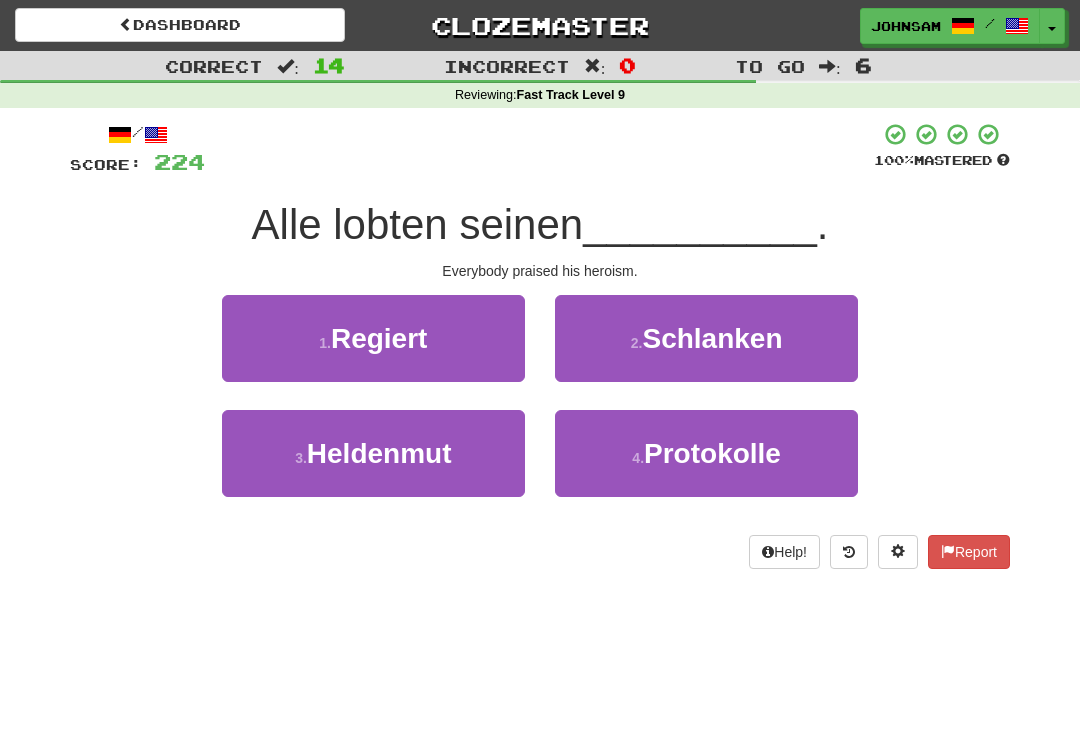 click on "3 .  Heldenmut" at bounding box center (373, 453) 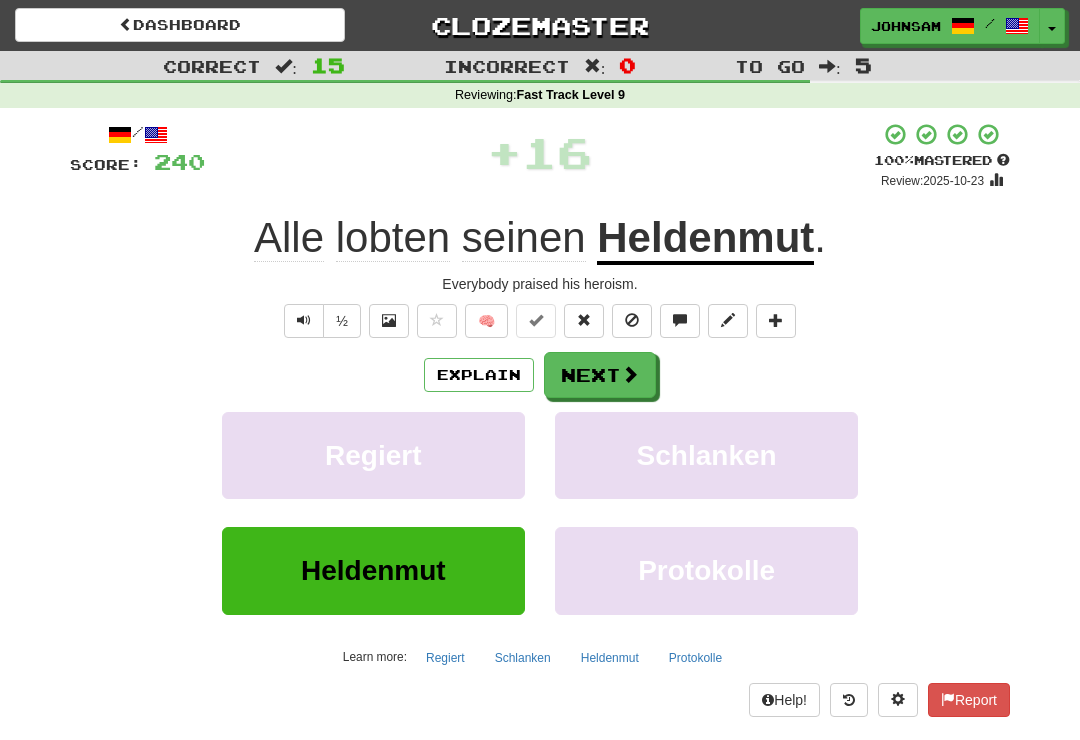 click on "Next" at bounding box center (600, 375) 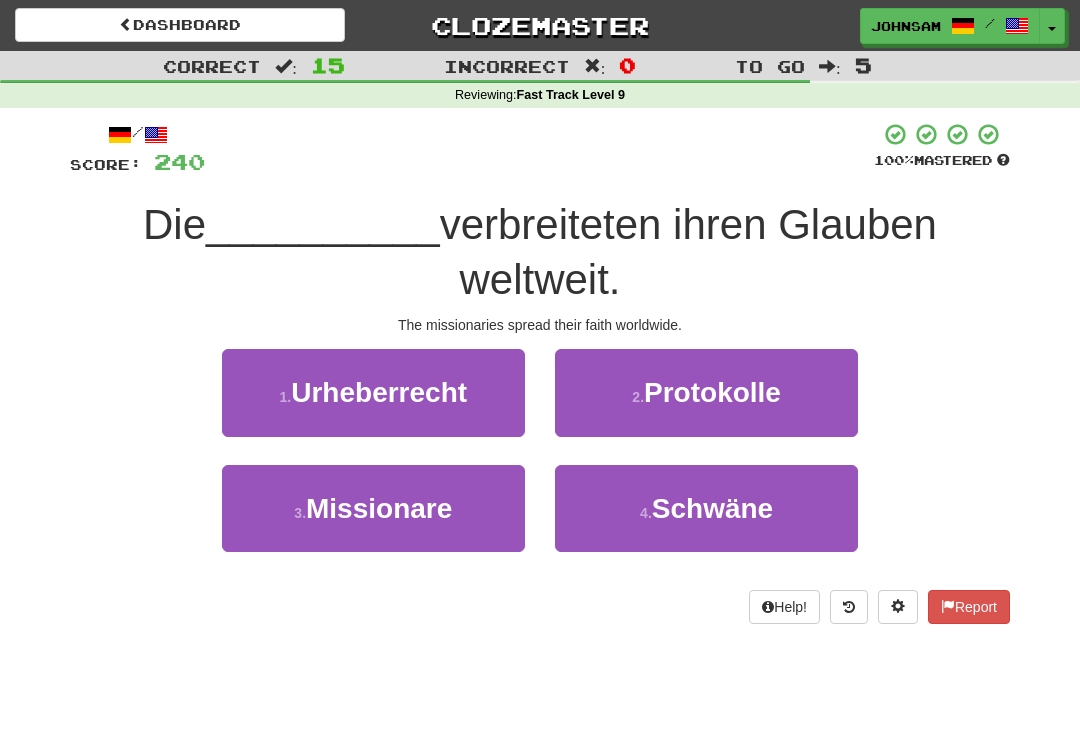click on "3 .  Missionare" at bounding box center [373, 508] 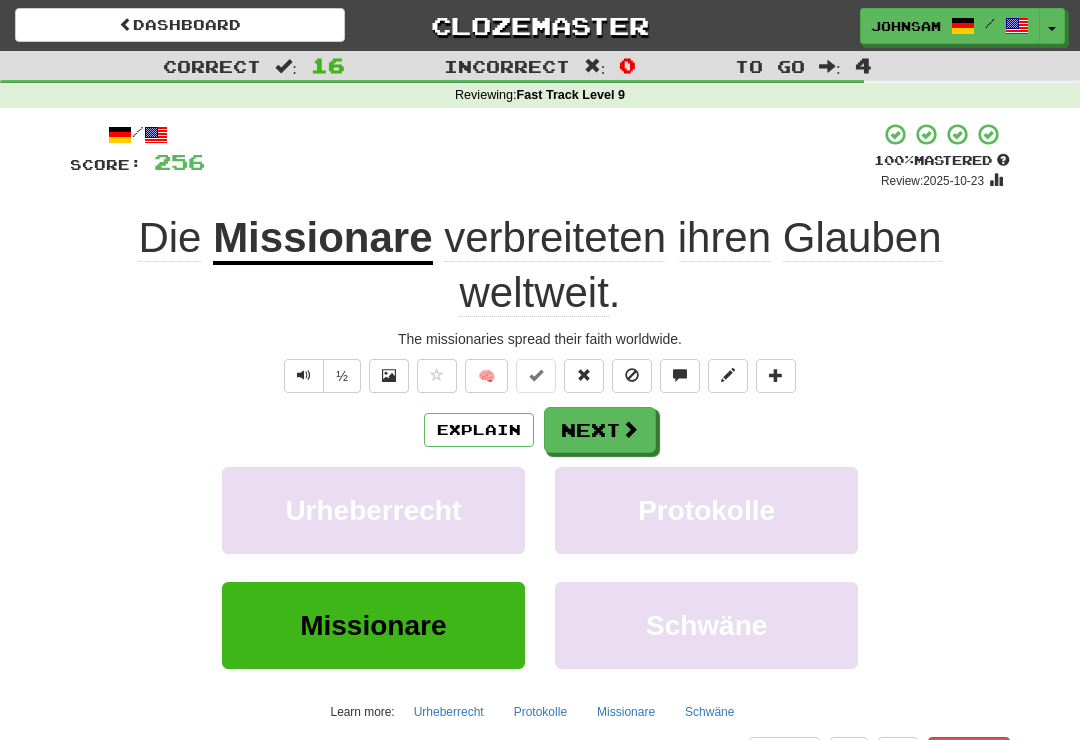 click at bounding box center (630, 429) 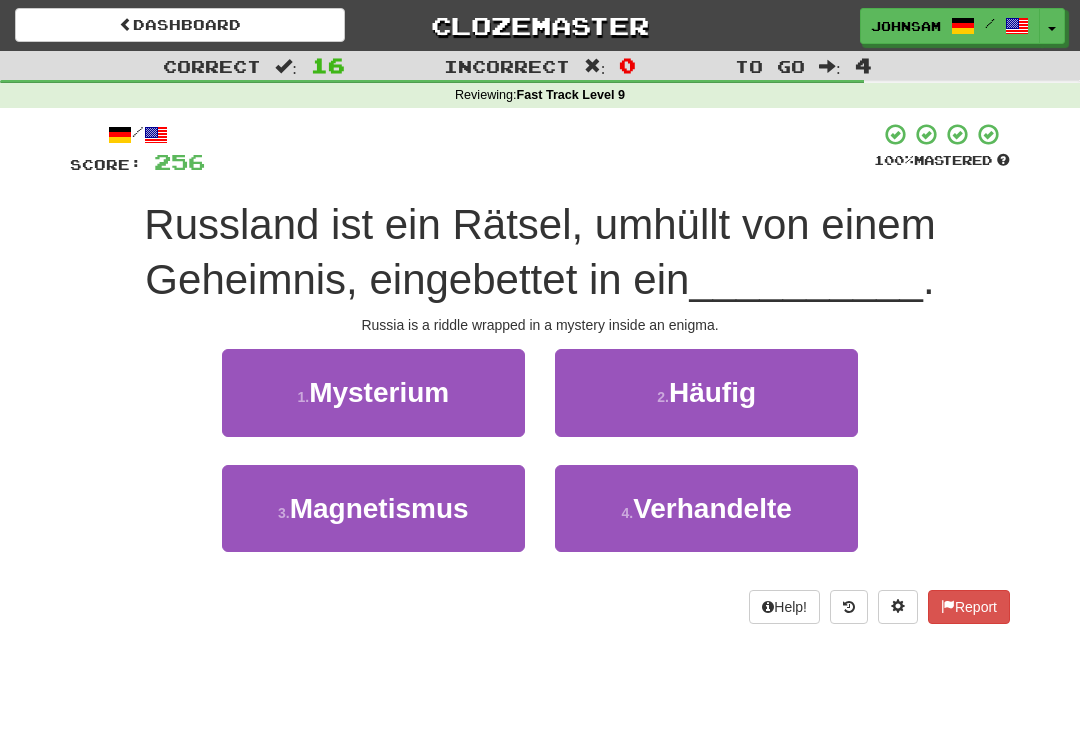 click on "1 .  Mysterium" at bounding box center (373, 392) 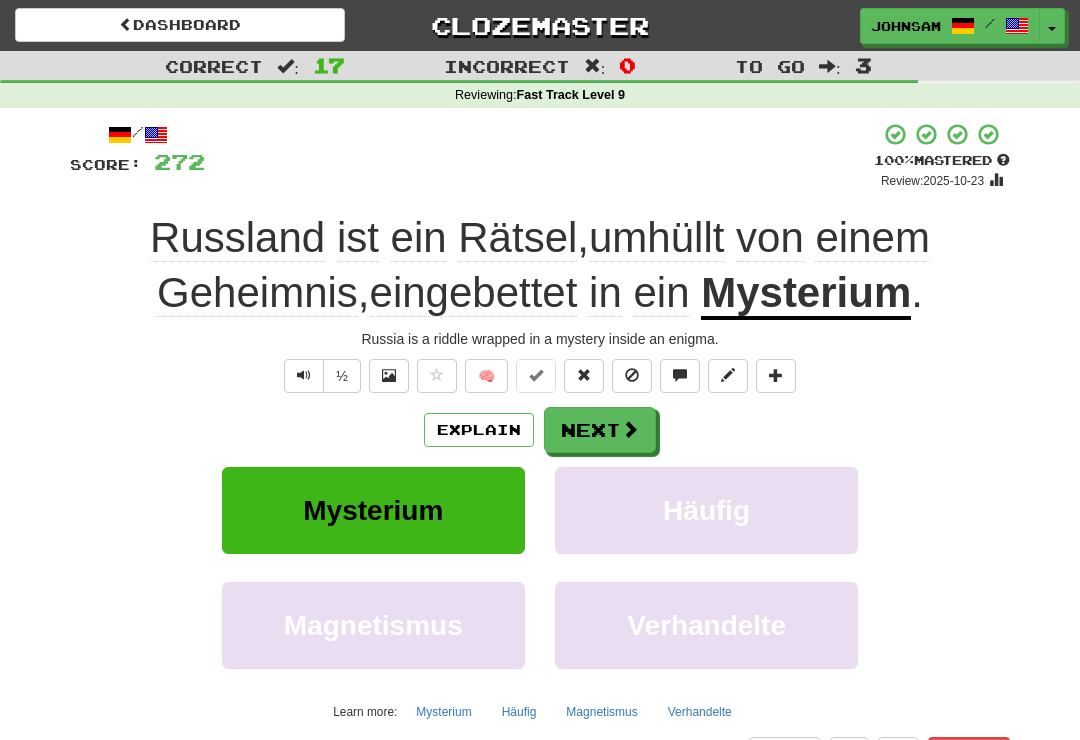 click on "Next" at bounding box center [600, 430] 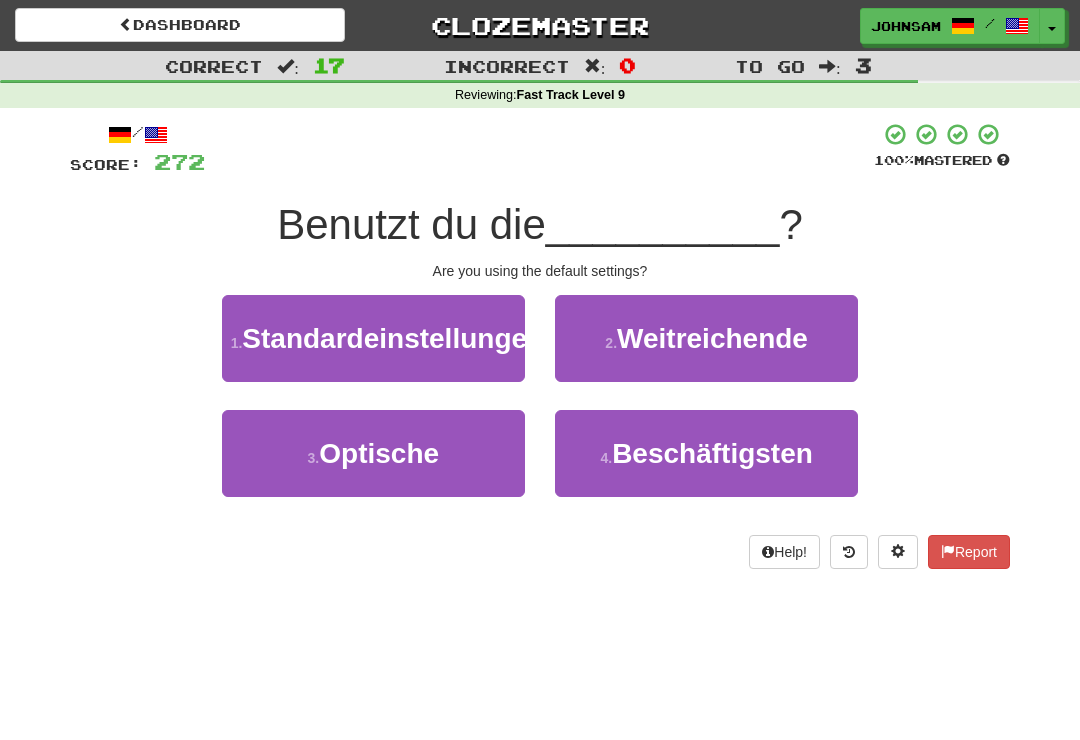 click on "Standardeinstellungen" at bounding box center [393, 338] 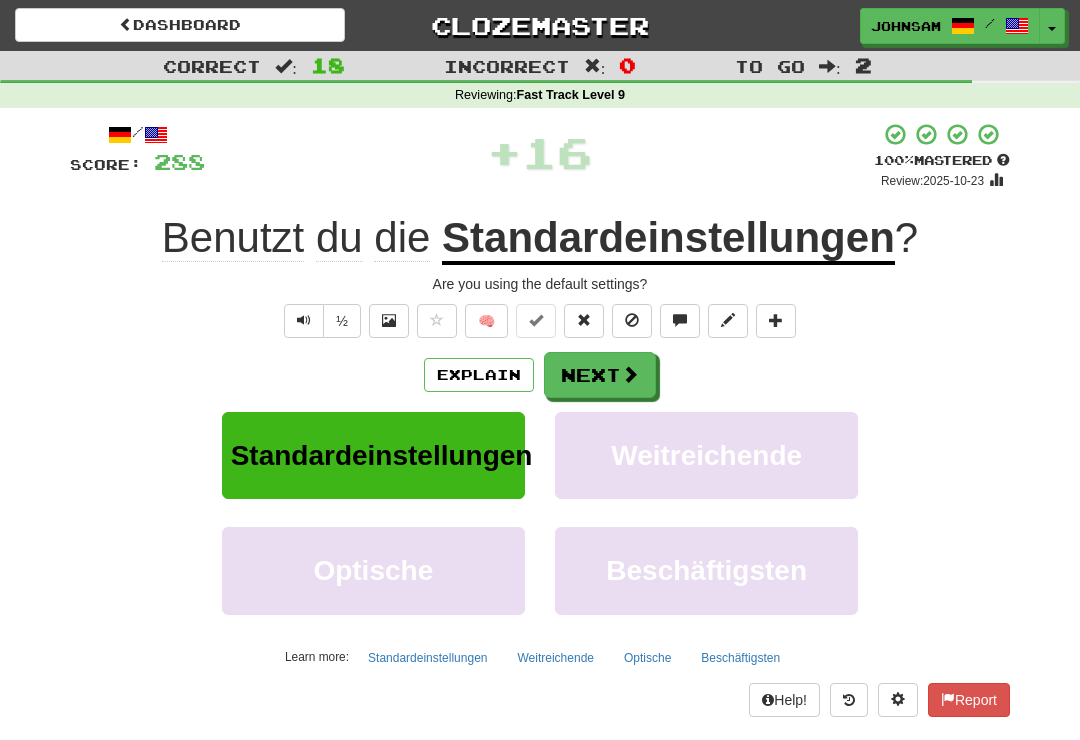 click on "Next" at bounding box center (600, 375) 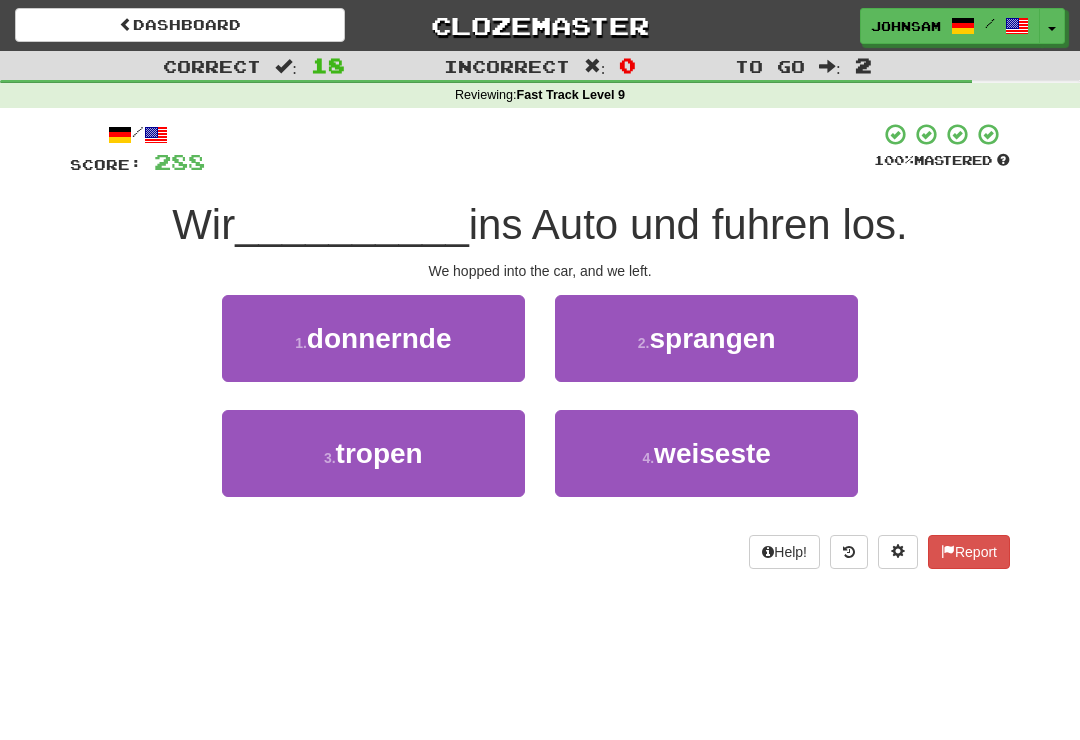 click on "sprangen" at bounding box center (712, 338) 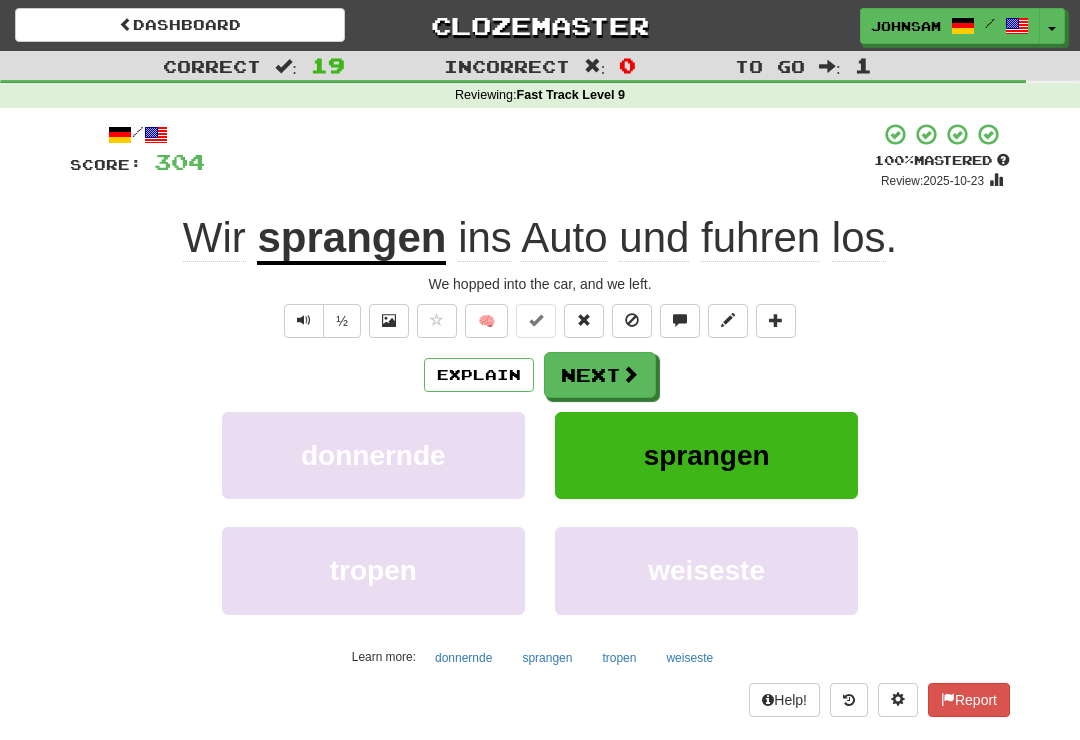 click at bounding box center (630, 374) 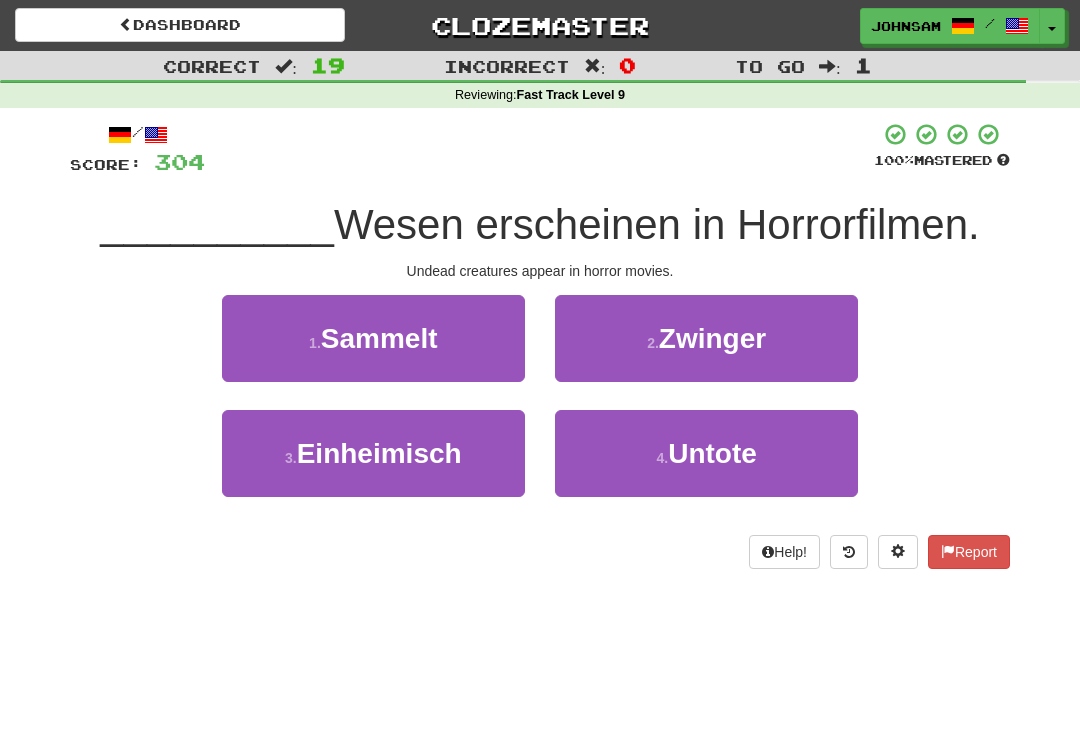 click on "Untote" at bounding box center [712, 453] 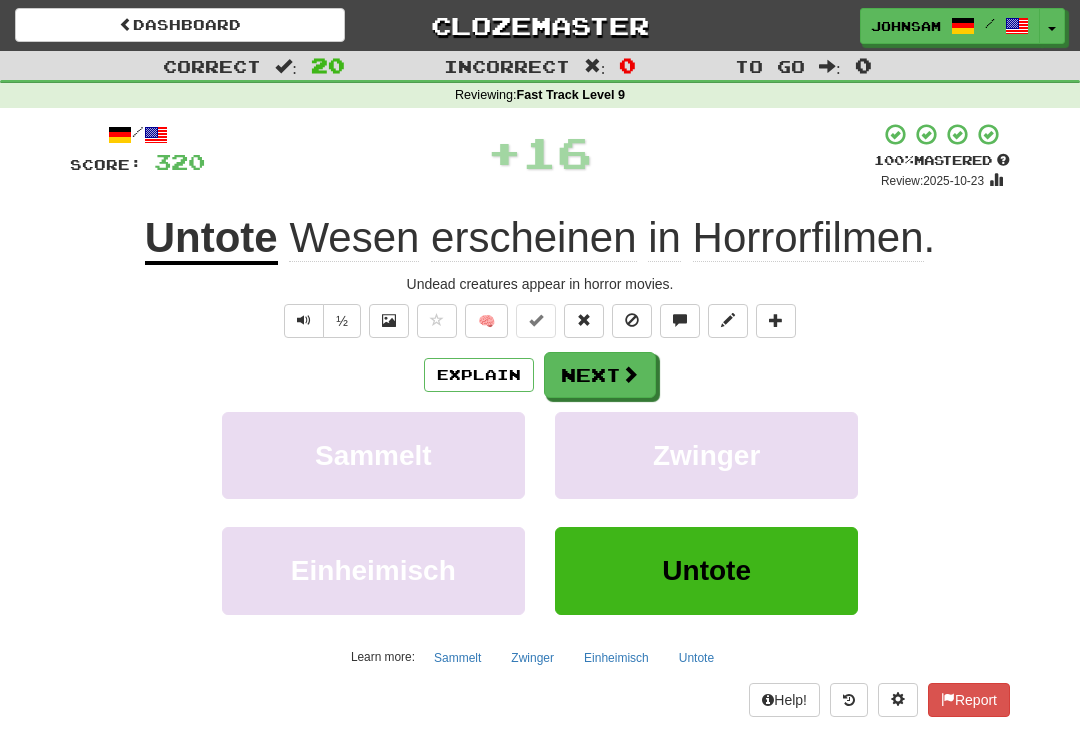 click on "Next" at bounding box center [600, 375] 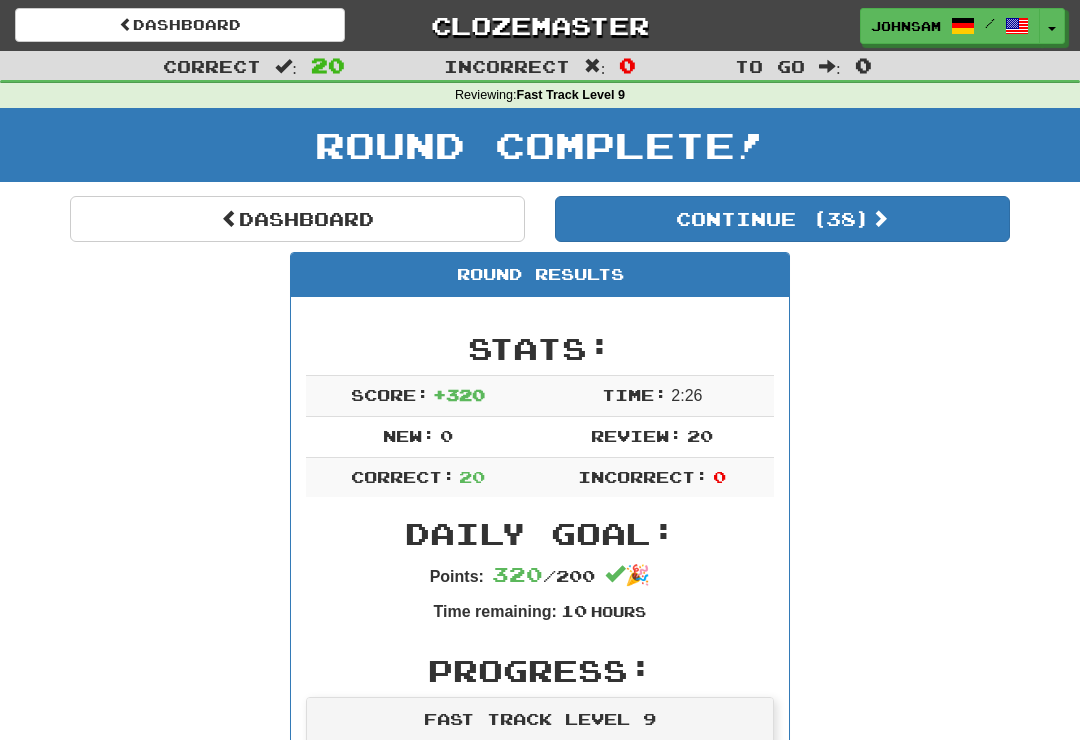 click on "Continue ( 38 )" at bounding box center (782, 219) 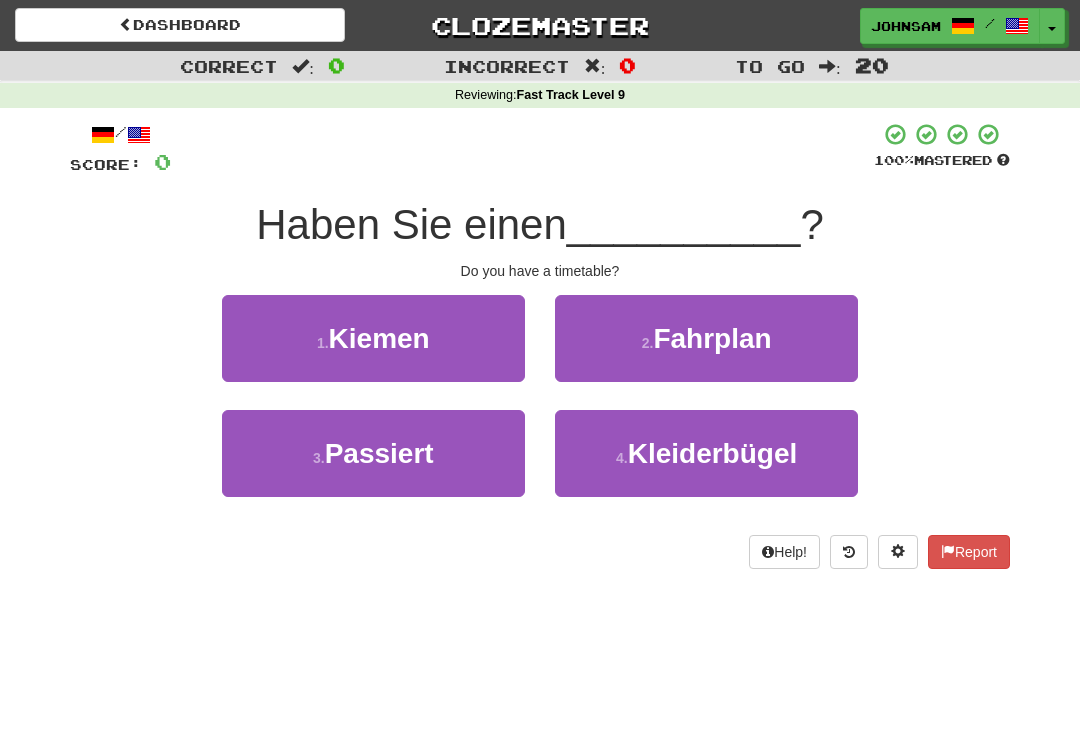 click on "Fahrplan" at bounding box center (712, 338) 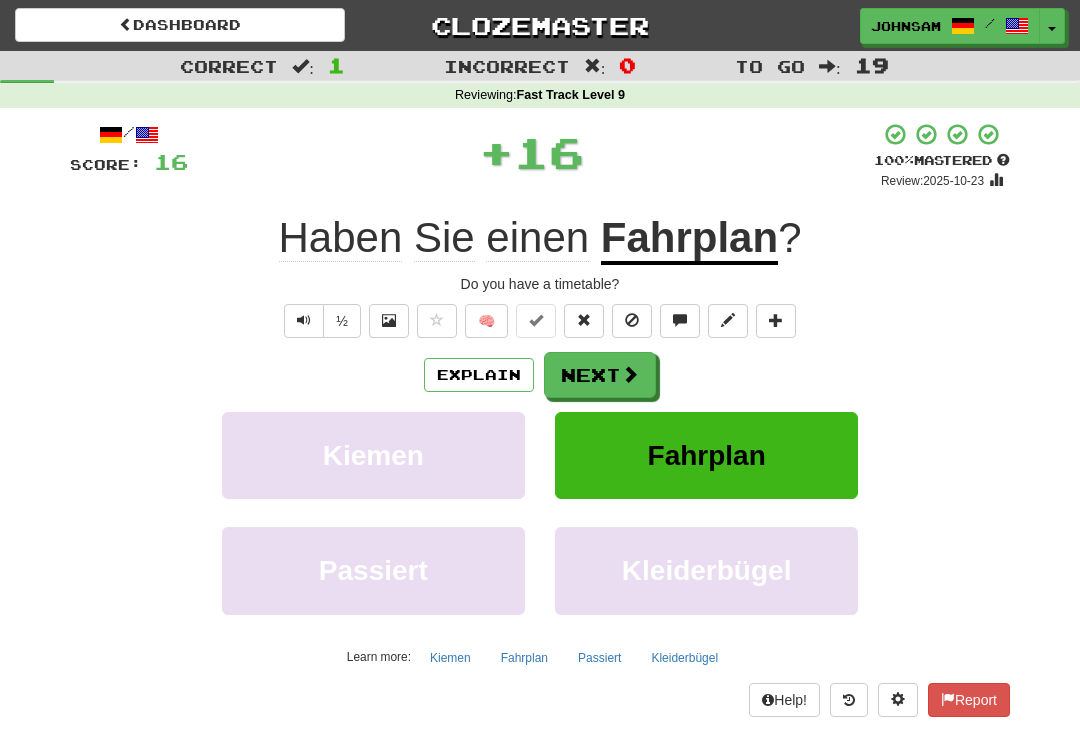 click on "Next" at bounding box center [600, 375] 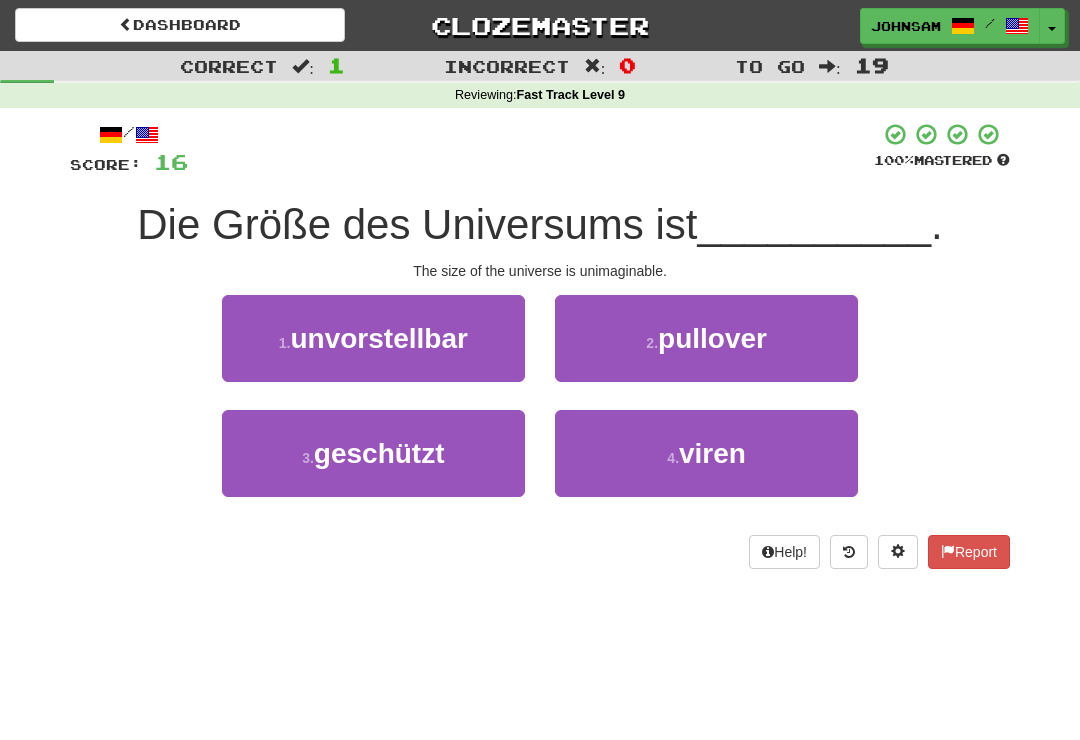 click on "1 .  unvorstellbar" at bounding box center [373, 338] 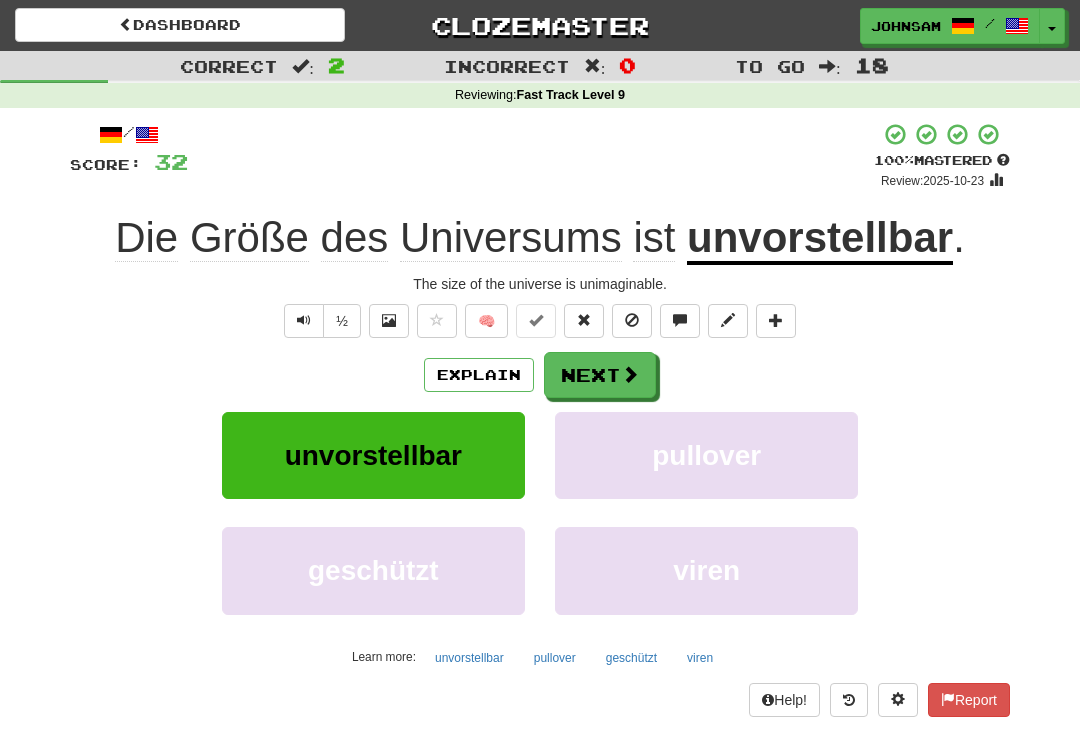 click on "Next" at bounding box center (600, 375) 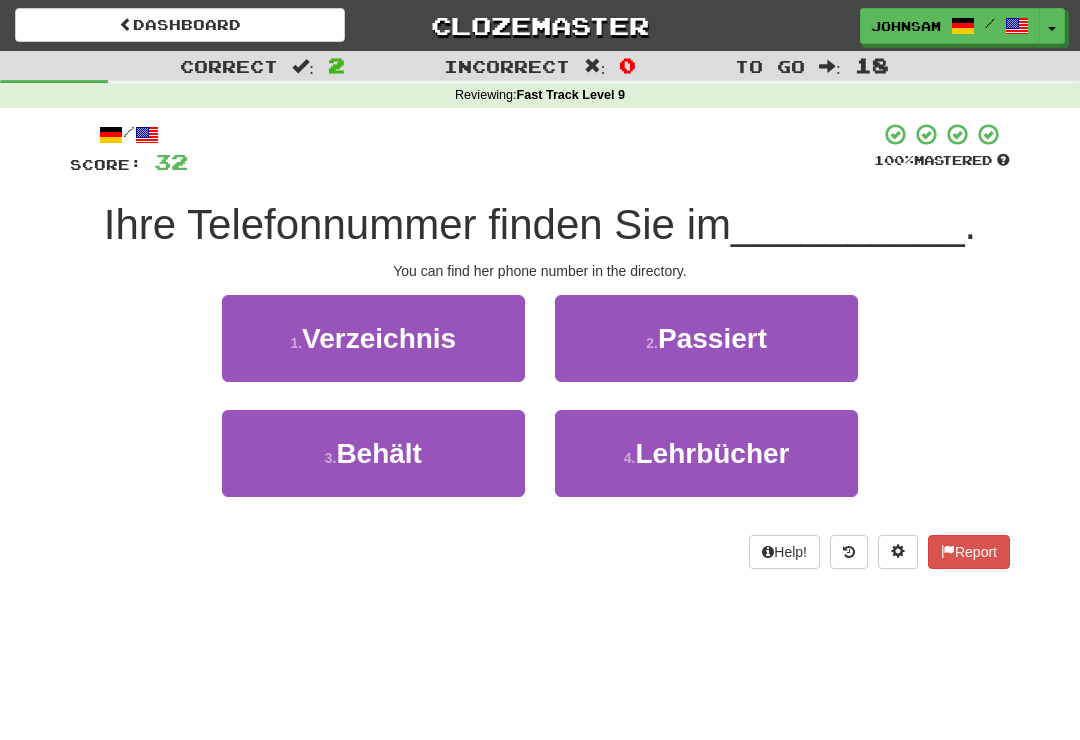 click on "Verzeichnis" at bounding box center [379, 338] 